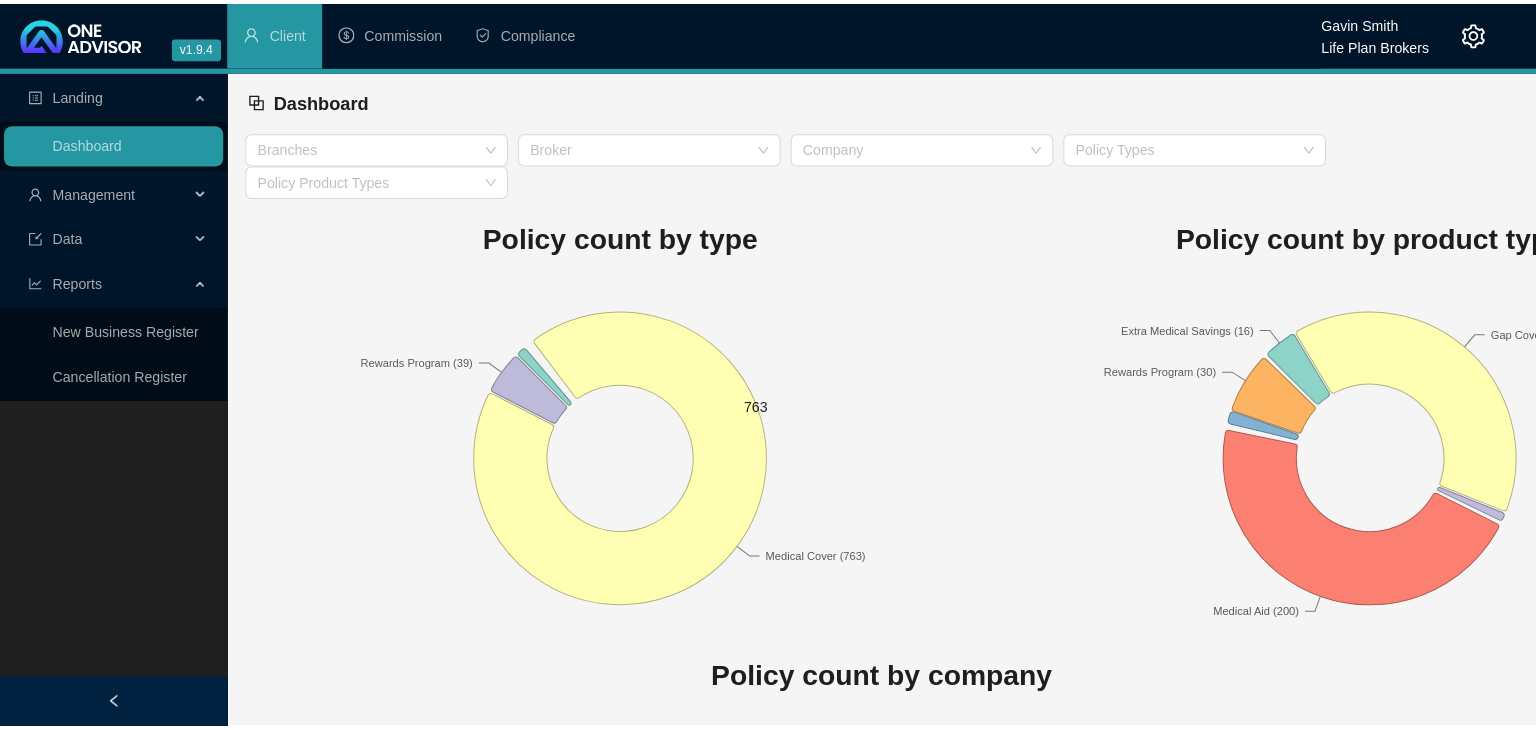 scroll, scrollTop: 0, scrollLeft: 0, axis: both 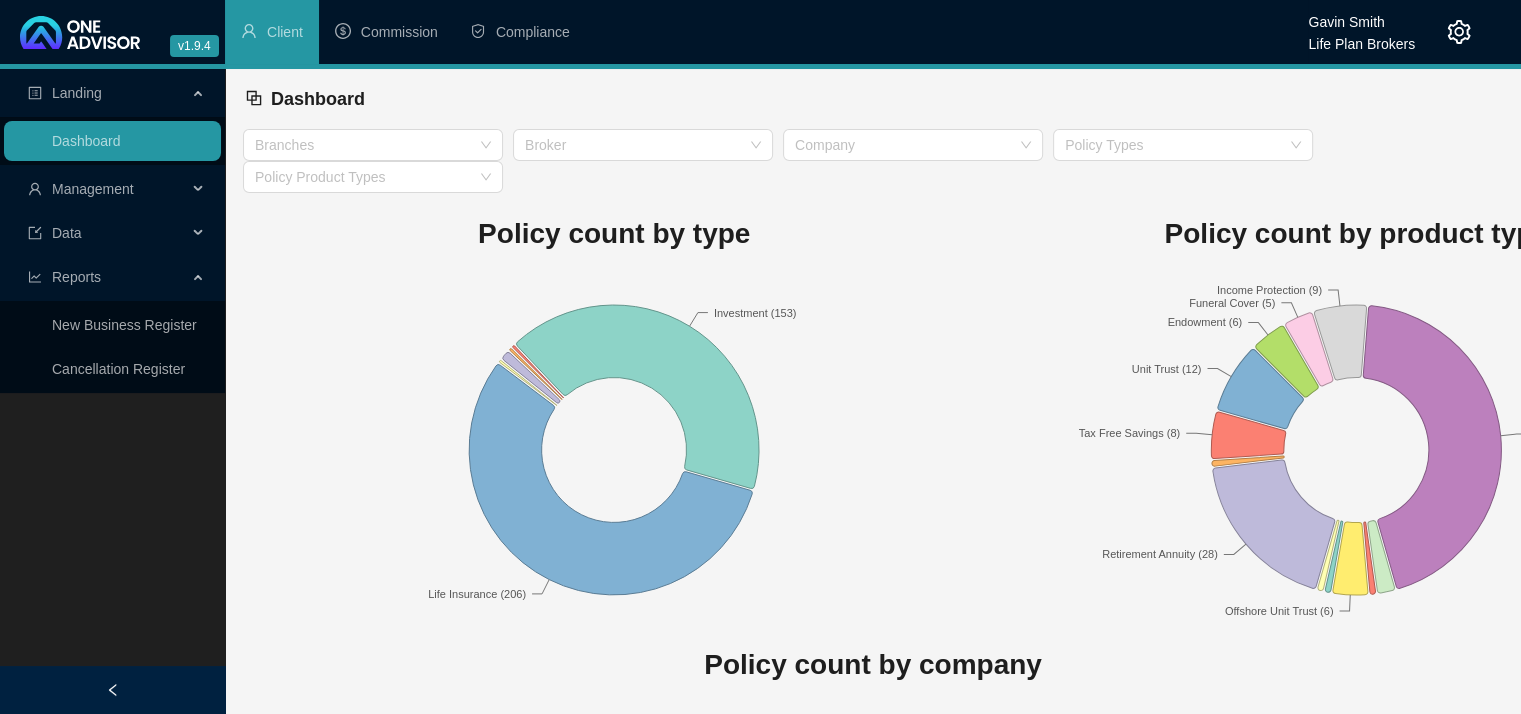 click on "Management" at bounding box center [112, 189] 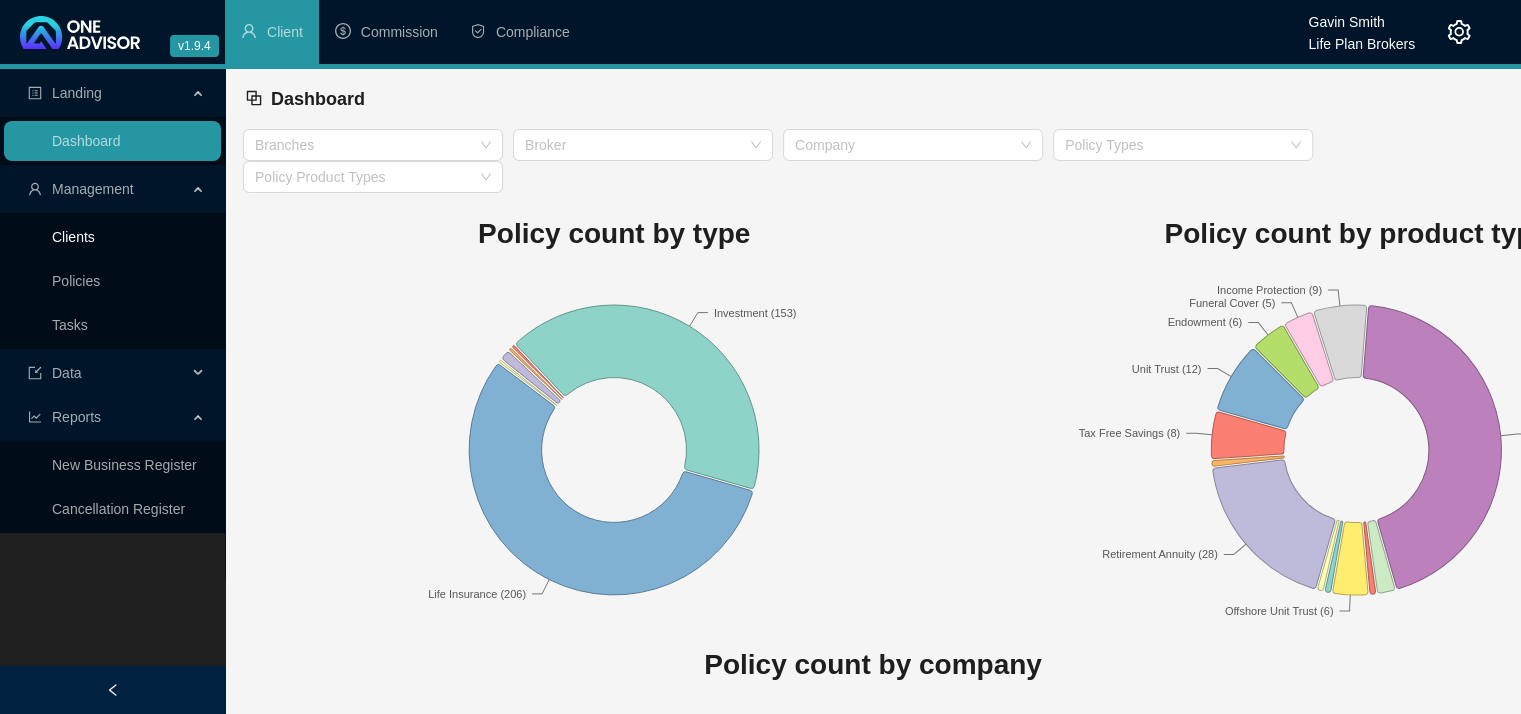 click on "Clients" at bounding box center (73, 237) 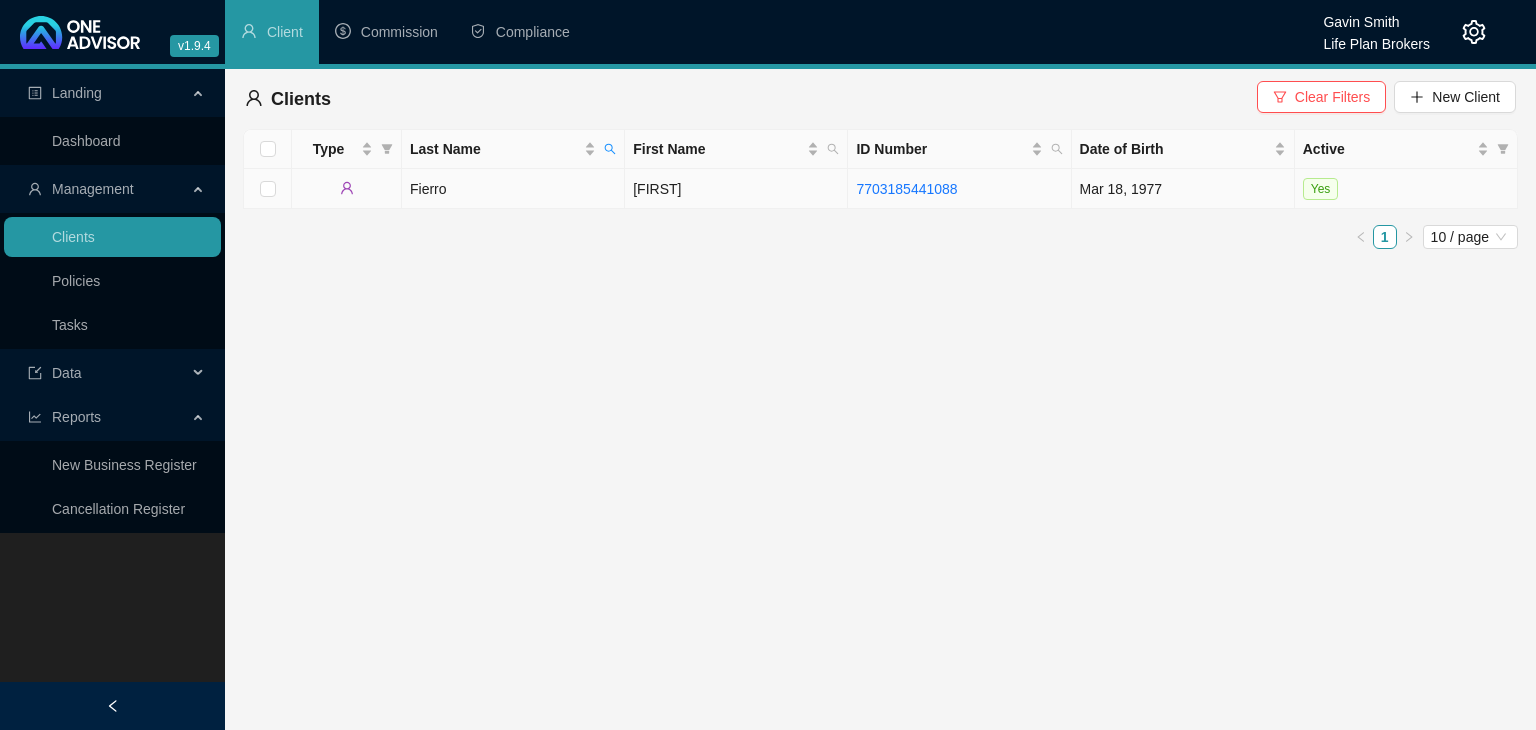 click on "[FIRST]" at bounding box center (736, 189) 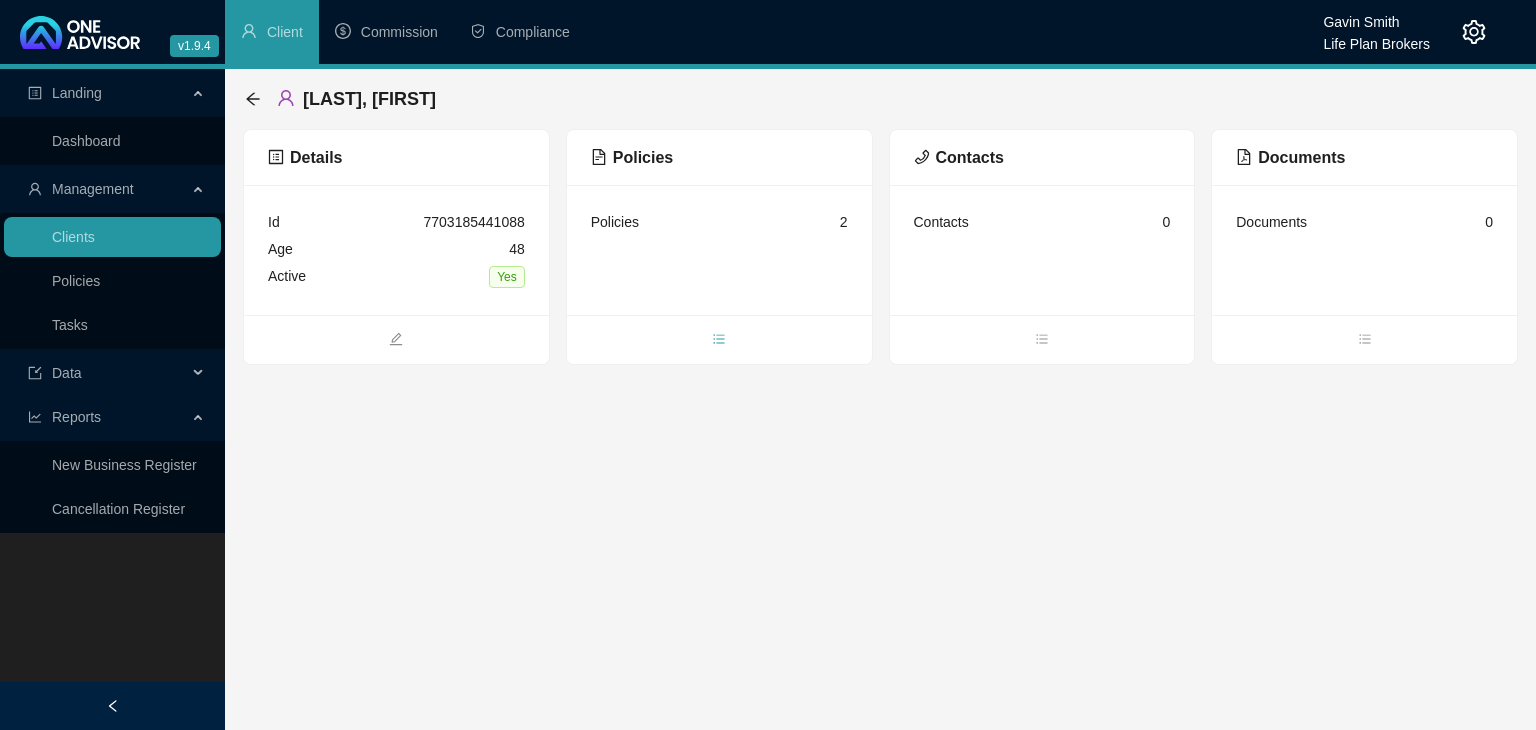 click at bounding box center (719, 341) 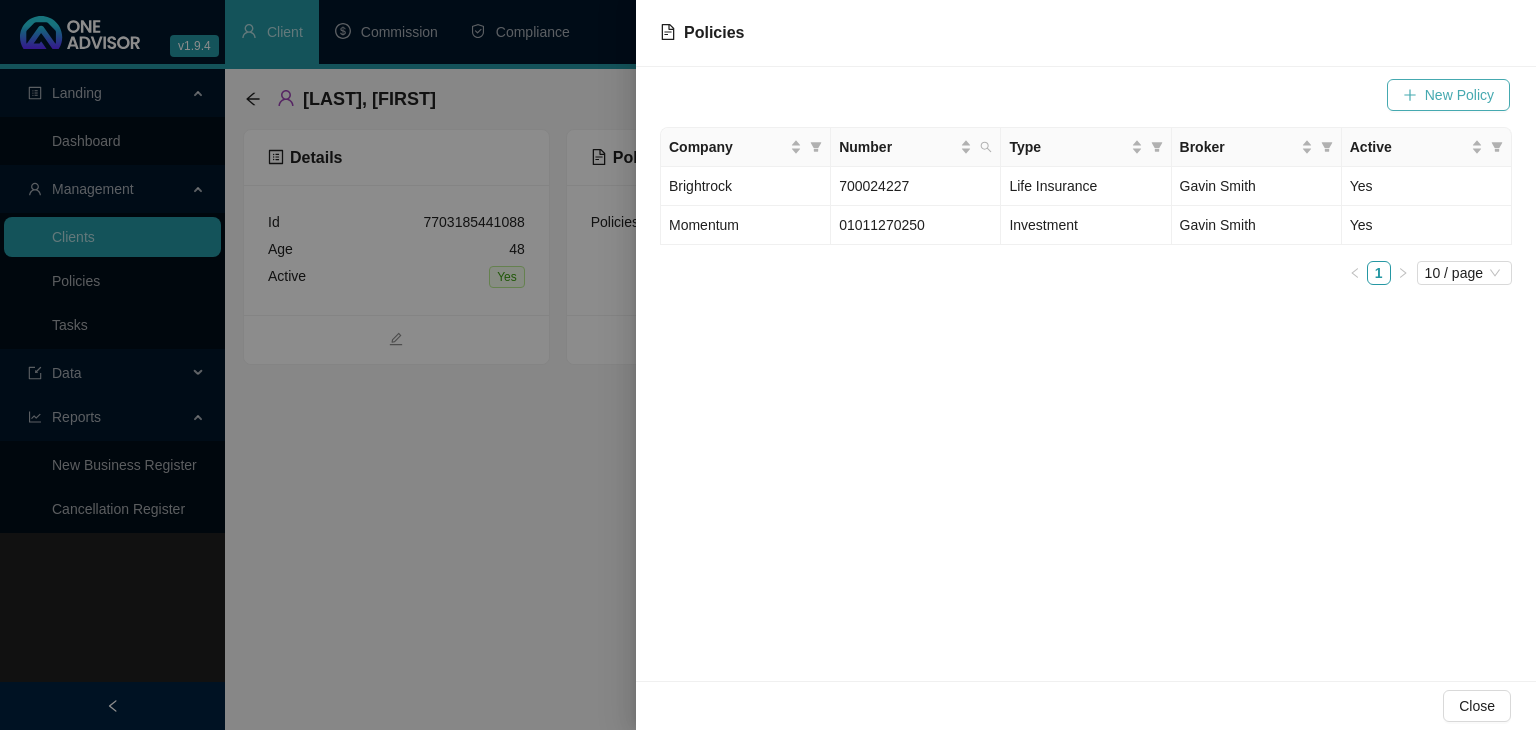 click on "New Policy" at bounding box center (1459, 95) 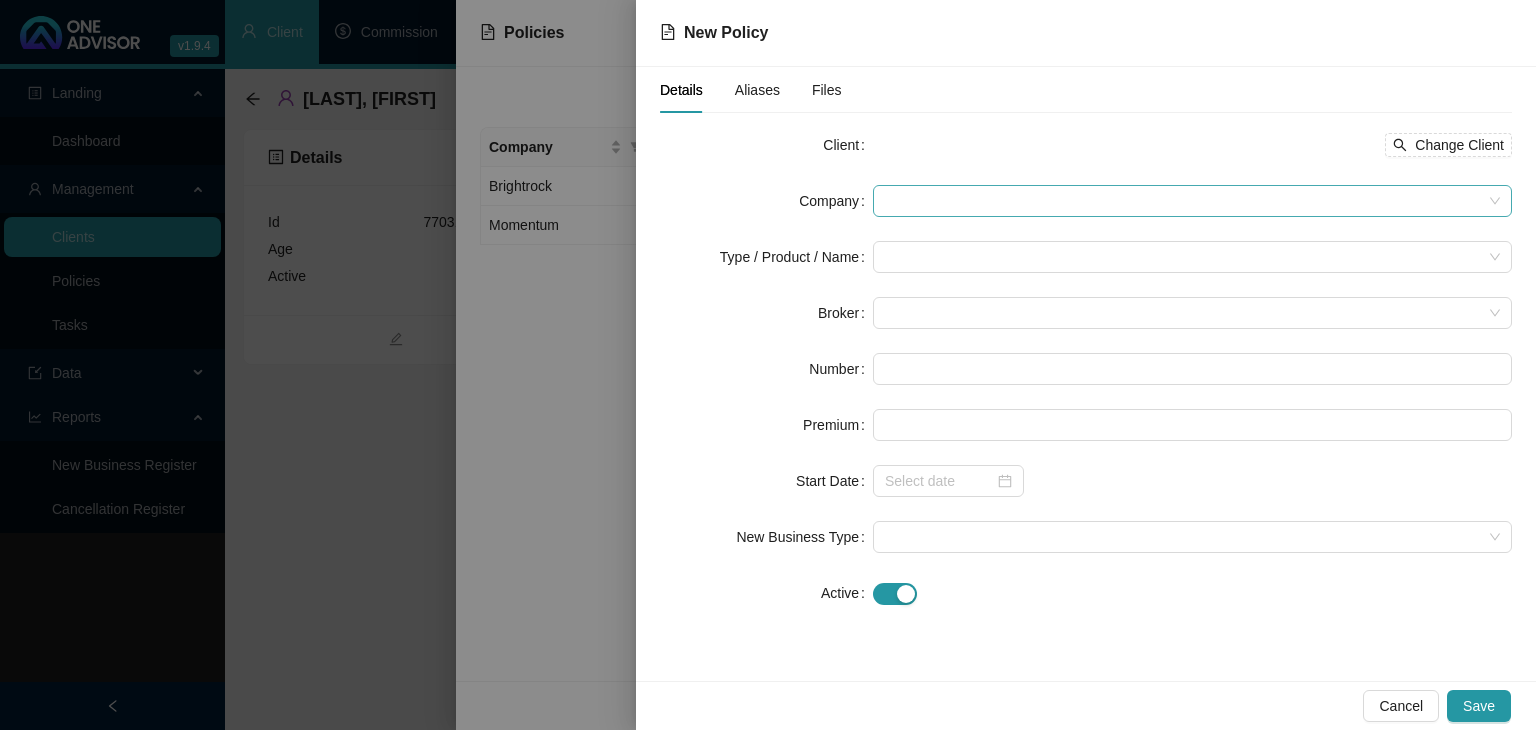 click at bounding box center (1192, 201) 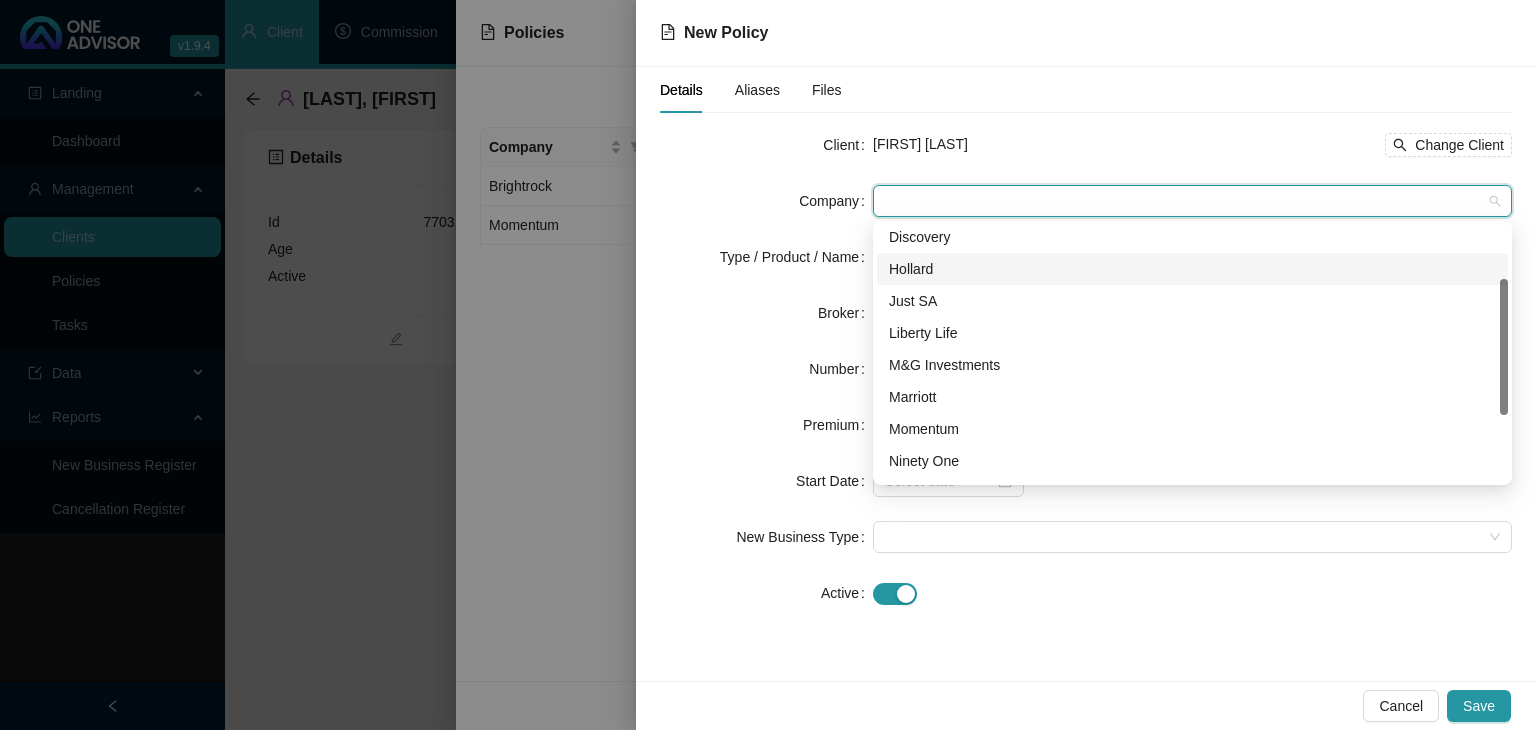 scroll, scrollTop: 200, scrollLeft: 0, axis: vertical 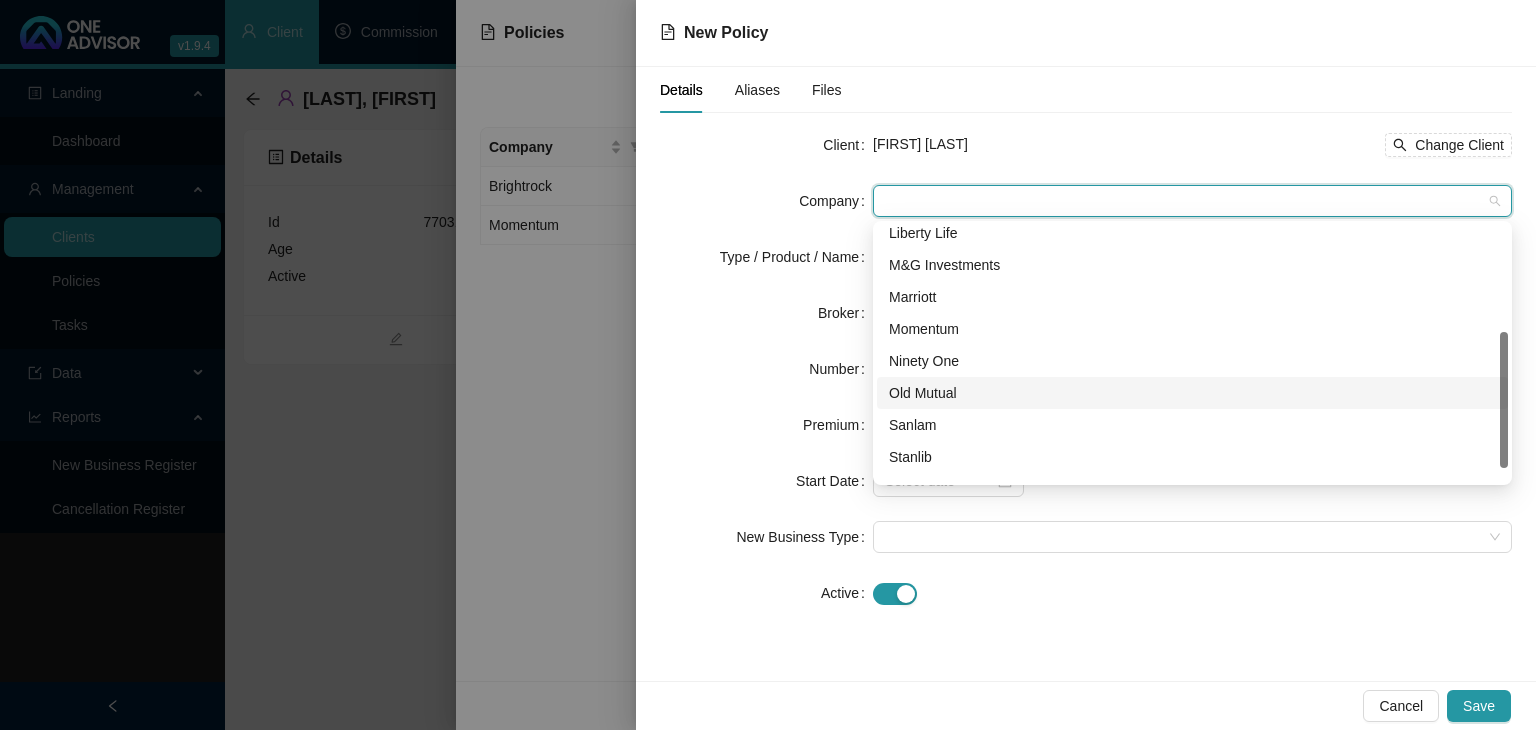 click on "Old Mutual" at bounding box center [1192, 393] 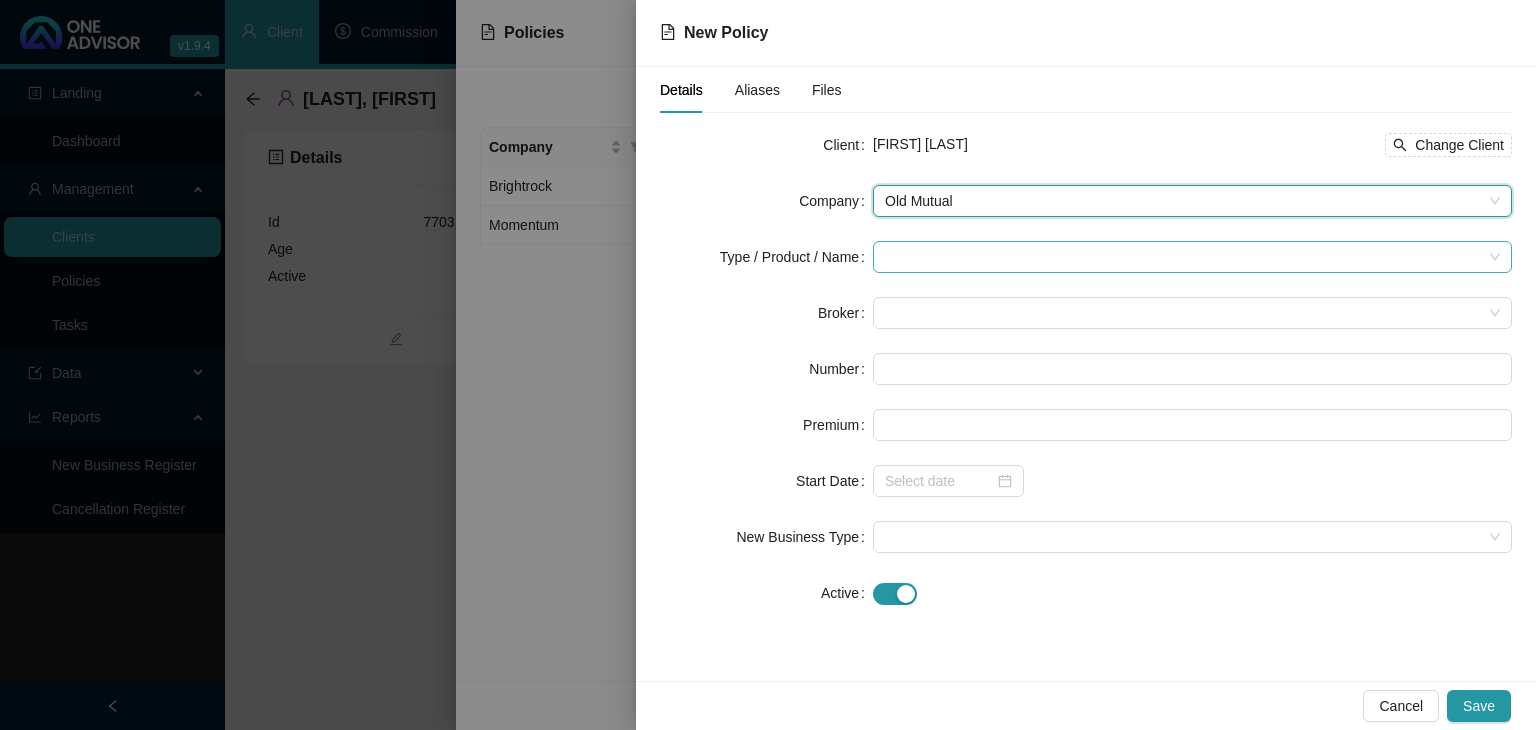 click at bounding box center [1183, 257] 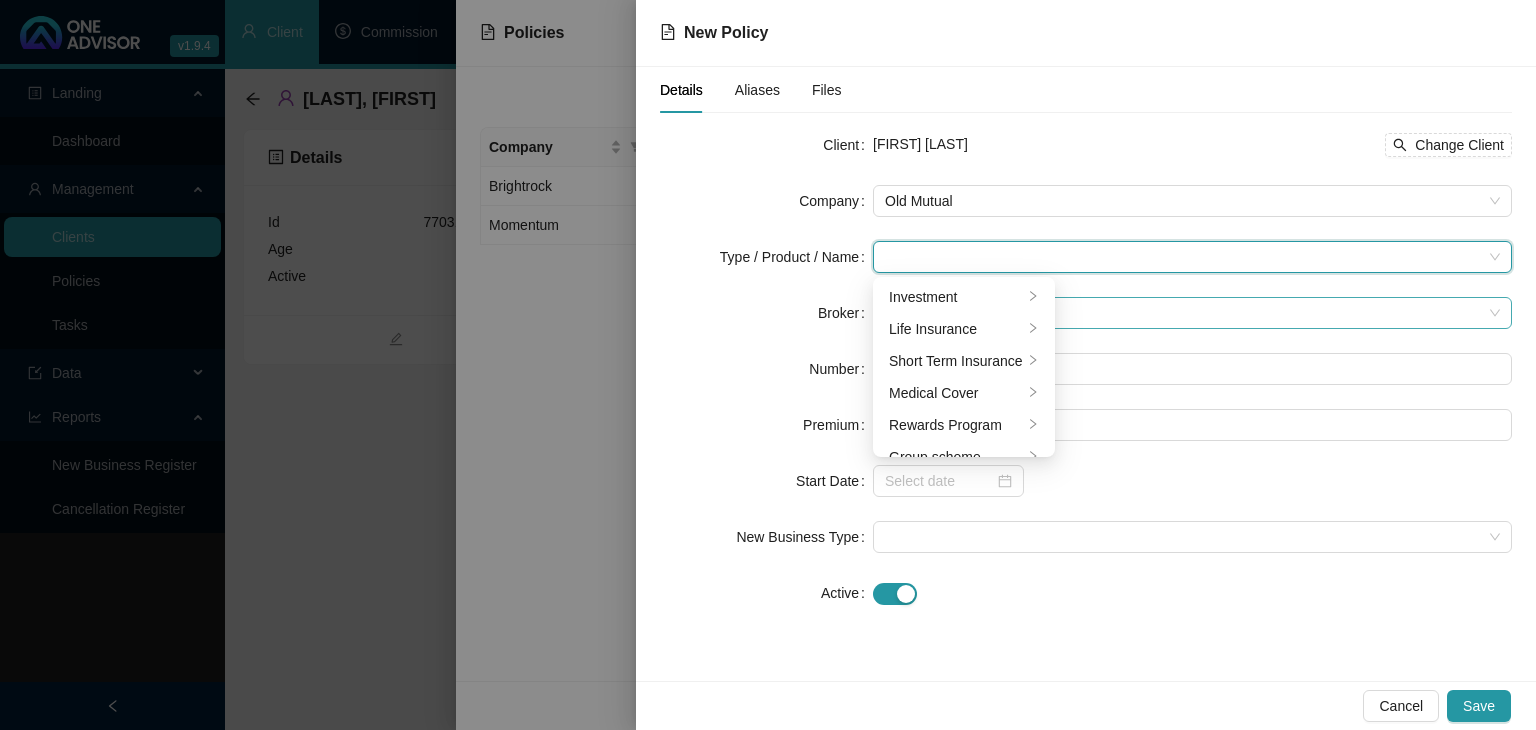 click at bounding box center [1192, 313] 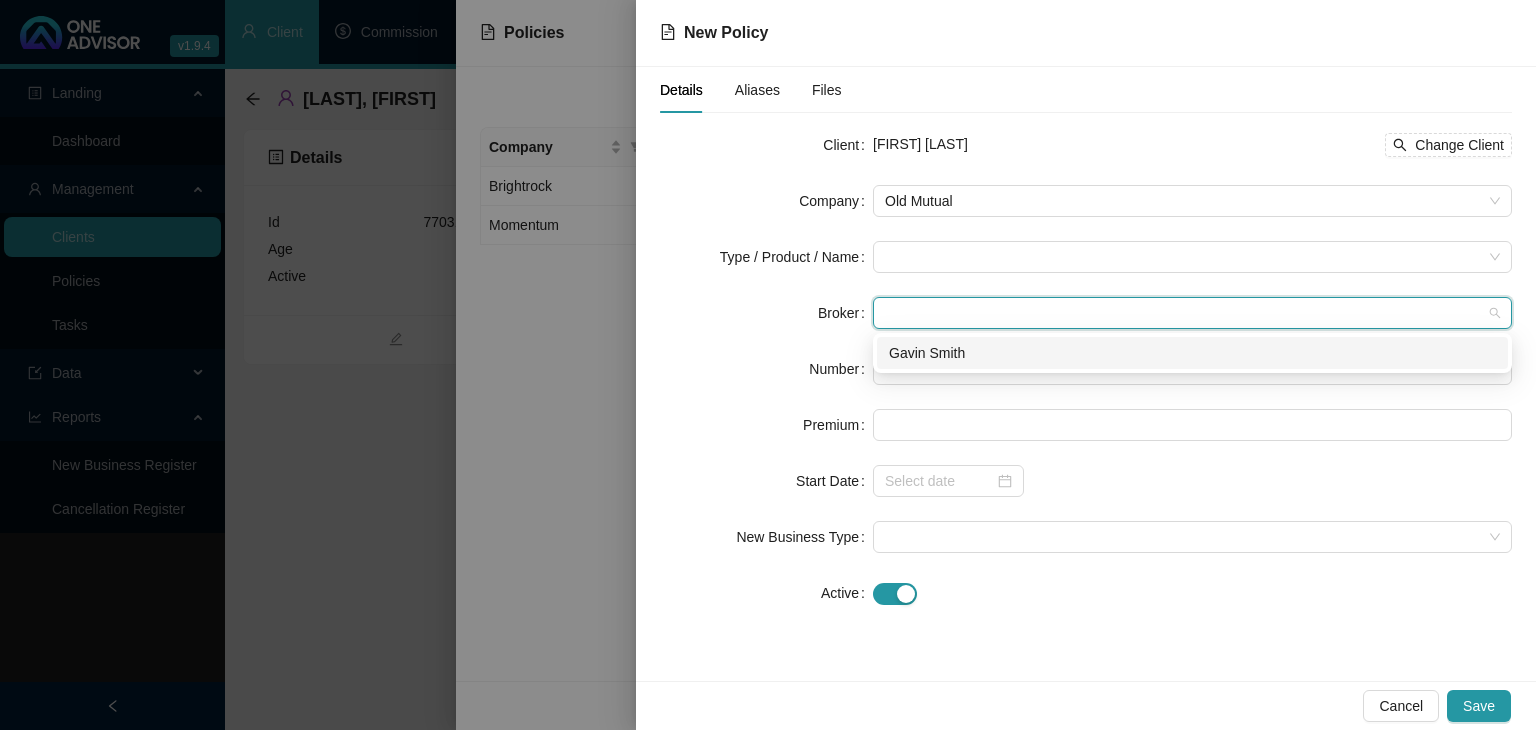 click on "Gavin Smith" at bounding box center [1192, 353] 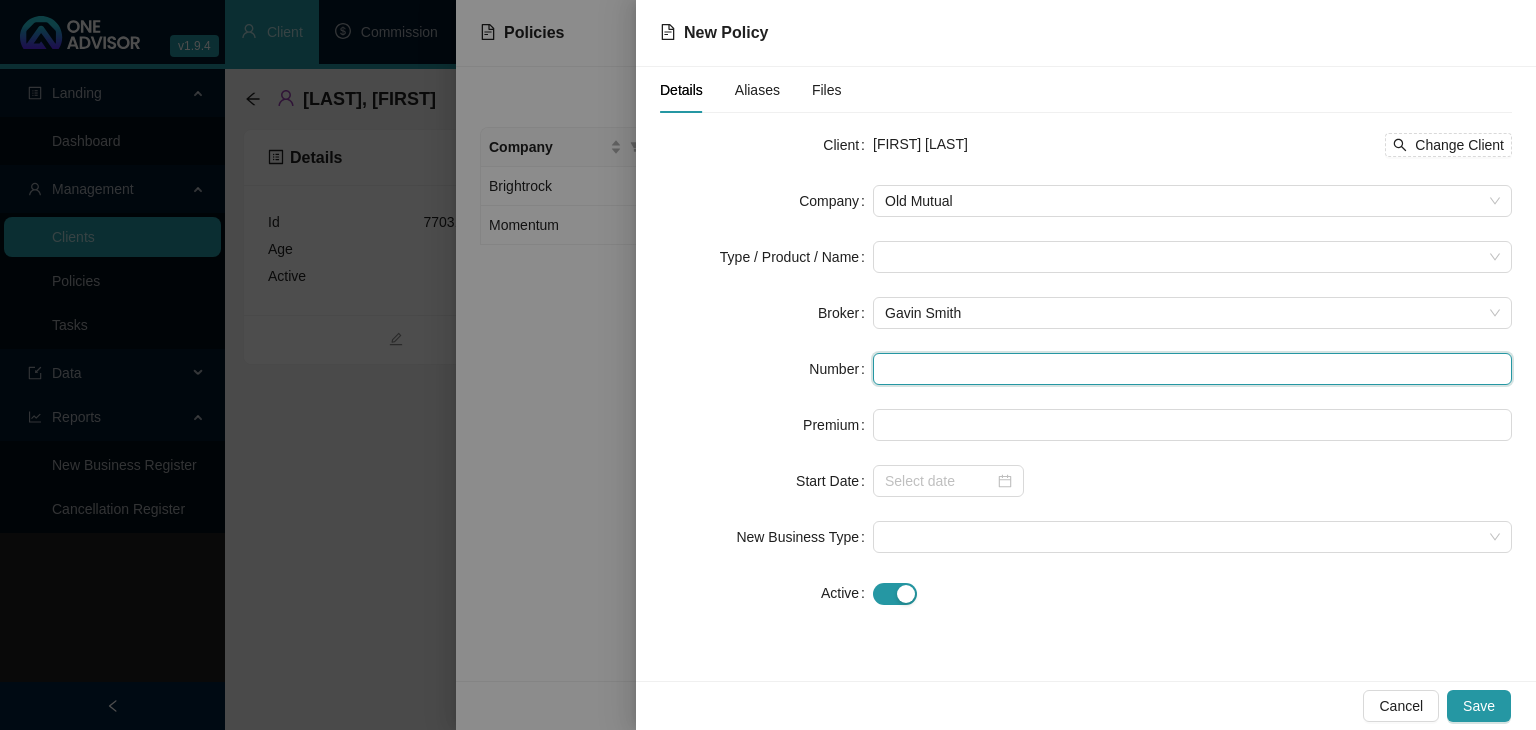 click at bounding box center [1192, 369] 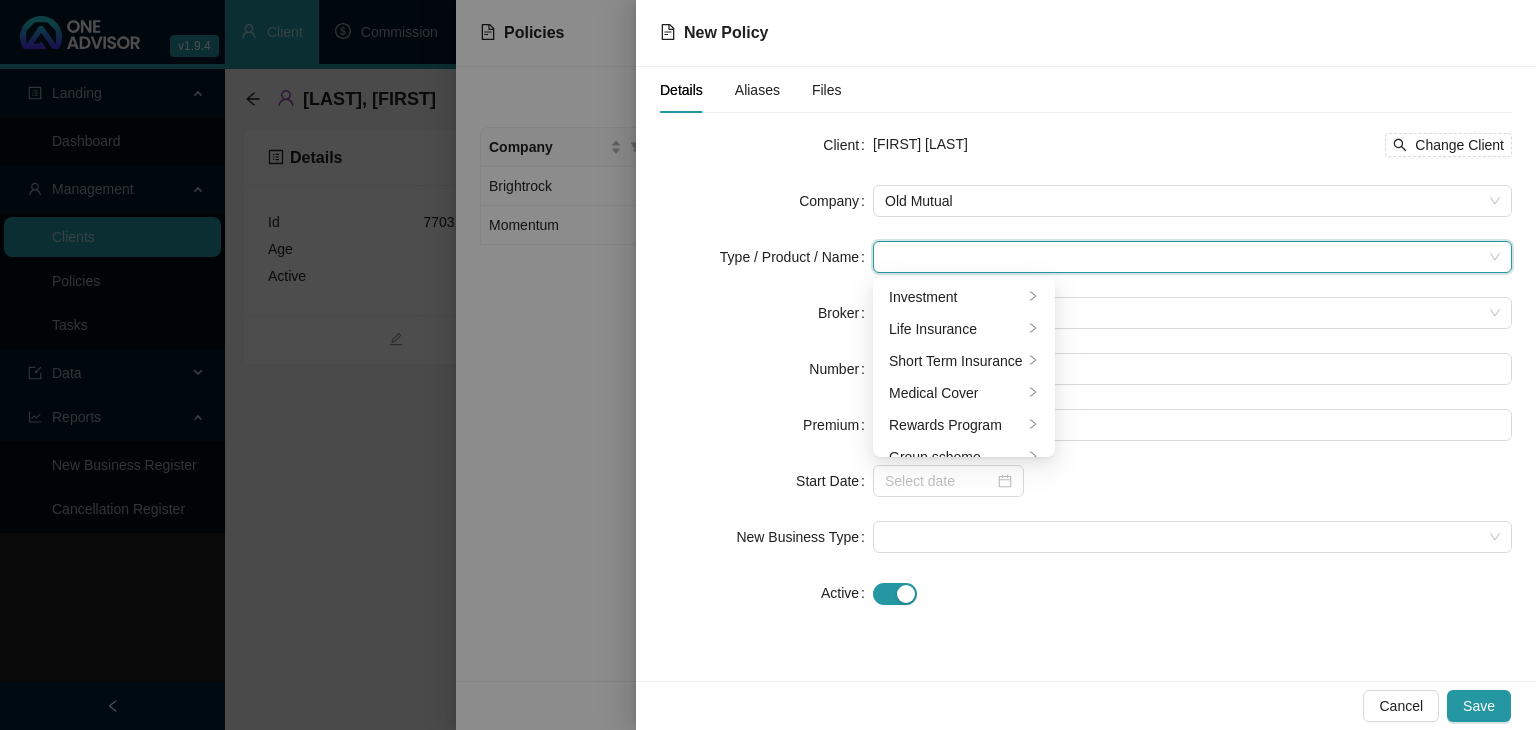 click at bounding box center (1183, 257) 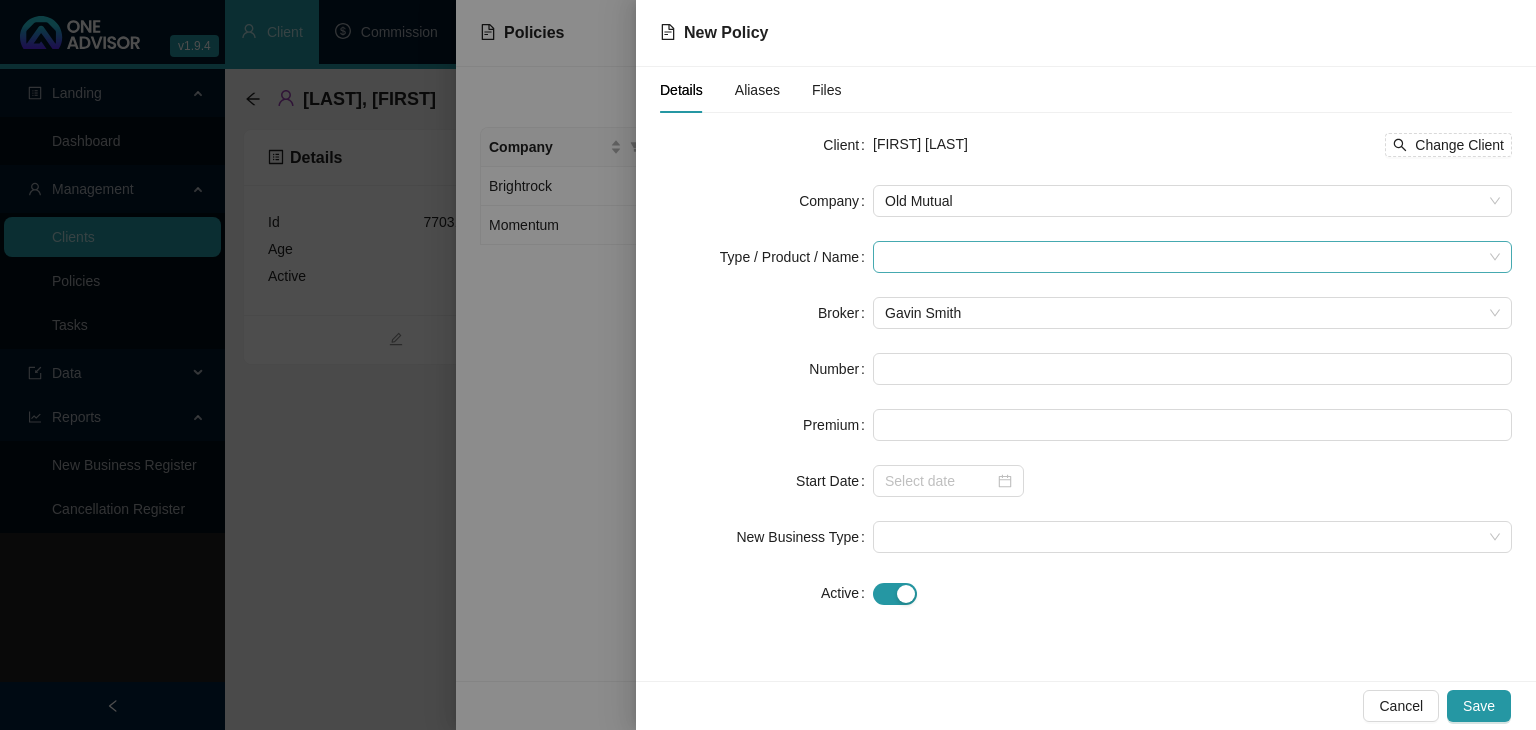 click at bounding box center [1183, 257] 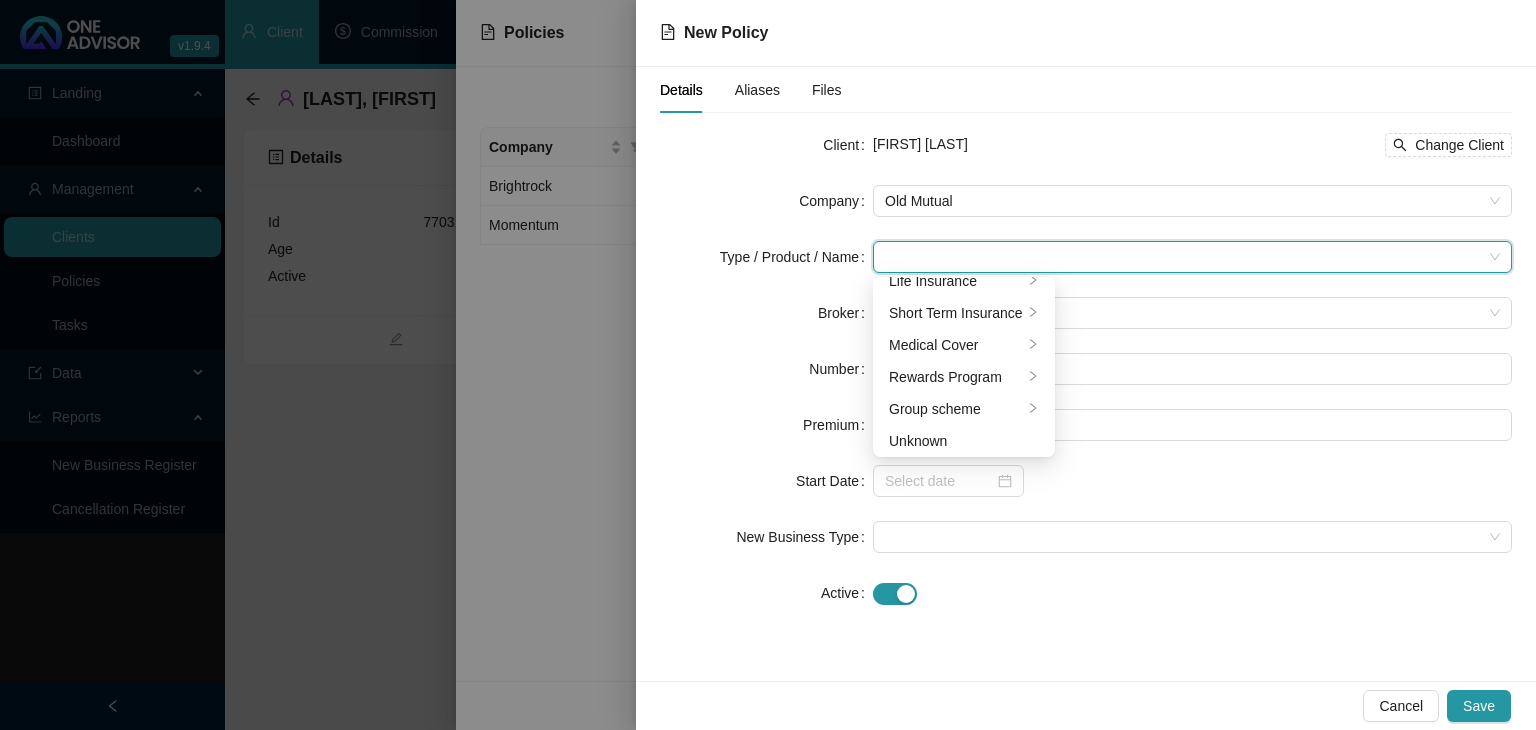 scroll, scrollTop: 52, scrollLeft: 0, axis: vertical 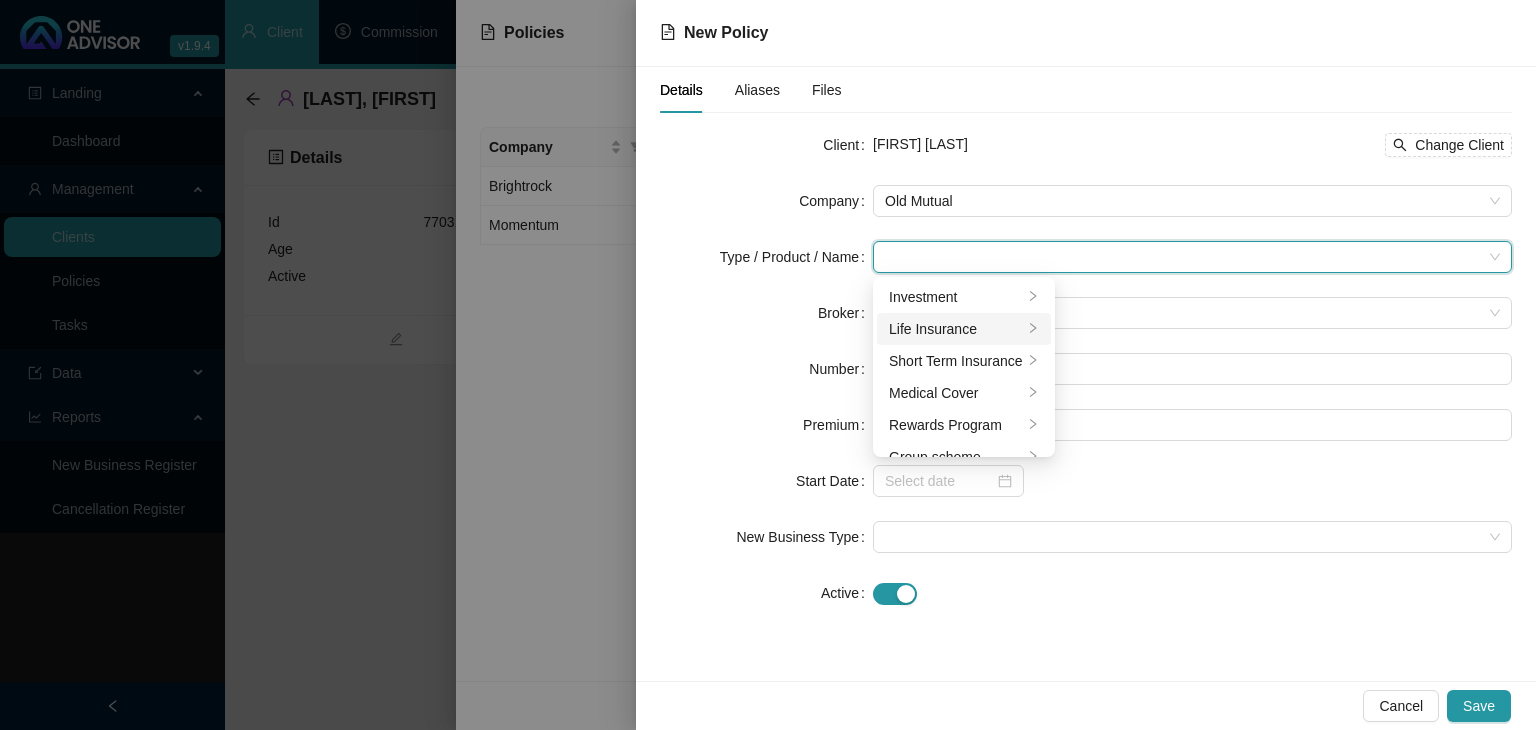 click 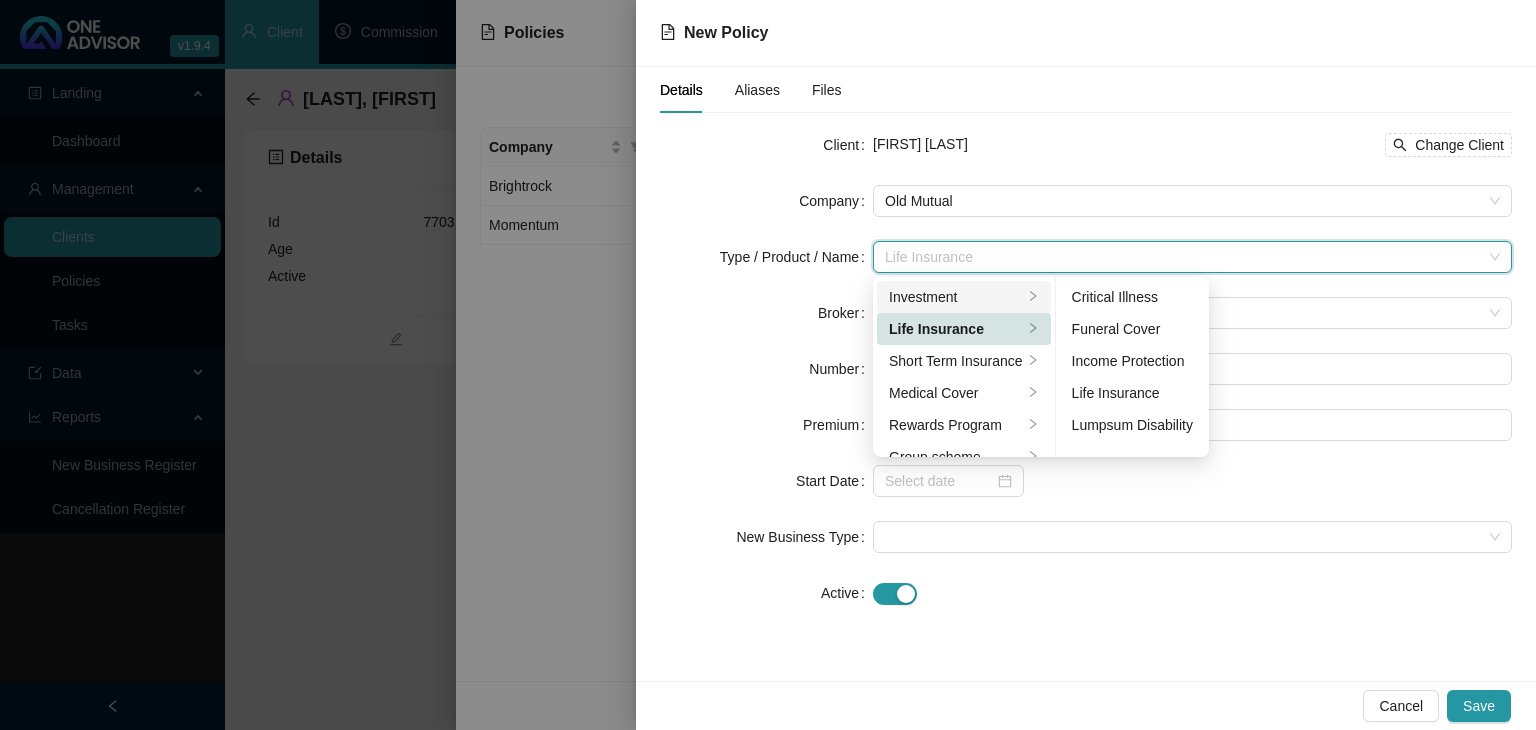 click on "Investment" at bounding box center (956, 297) 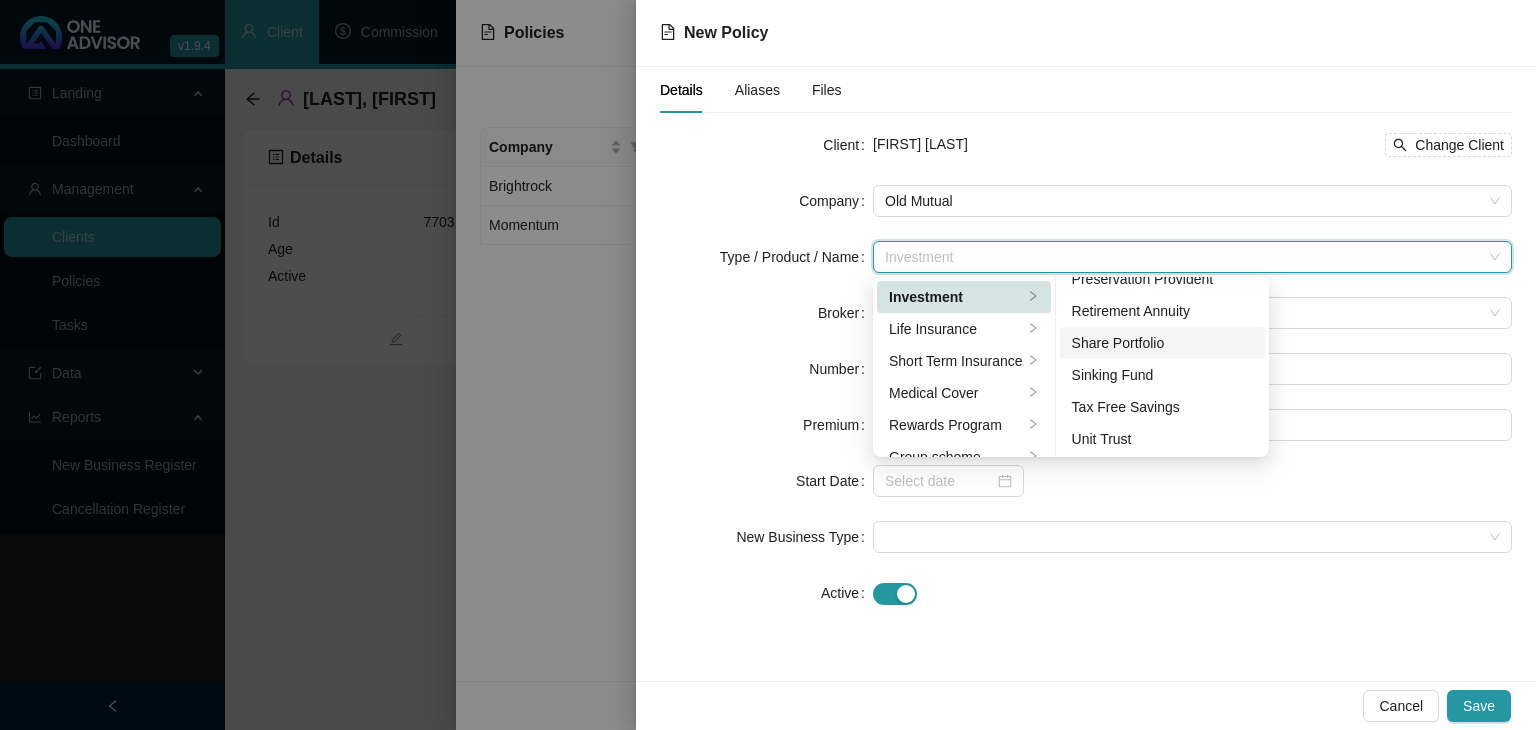 scroll, scrollTop: 308, scrollLeft: 0, axis: vertical 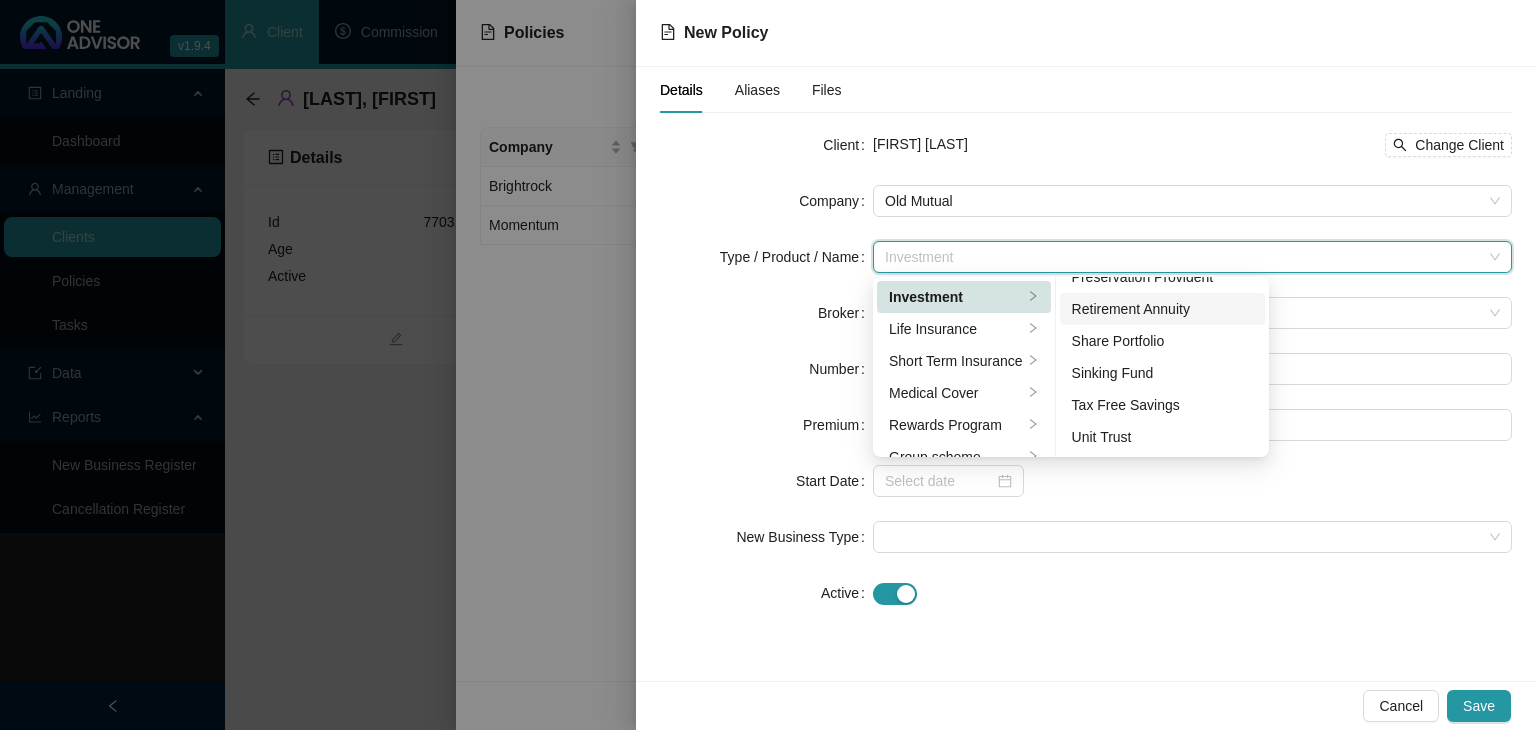 click on "Retirement Annuity" at bounding box center (1163, 309) 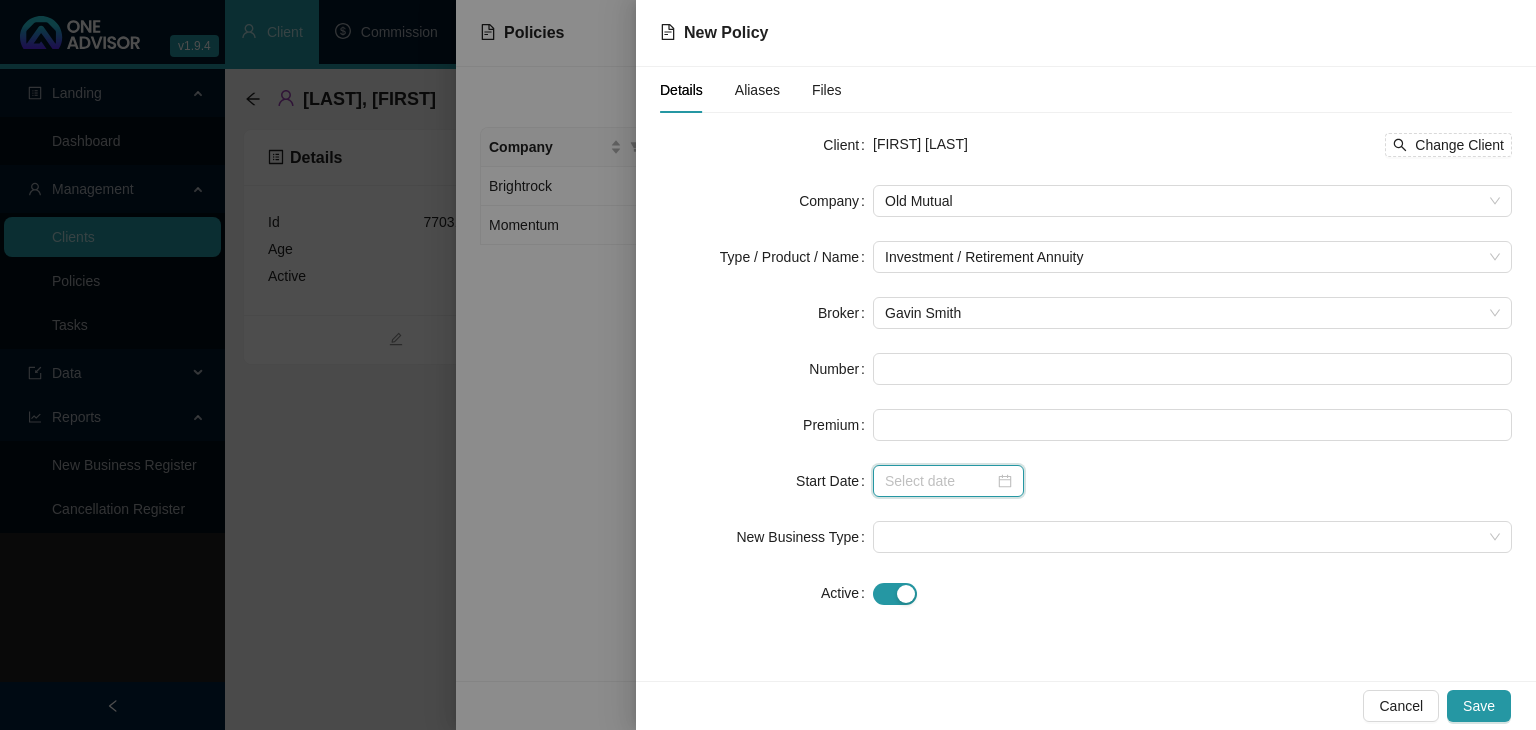click at bounding box center (939, 481) 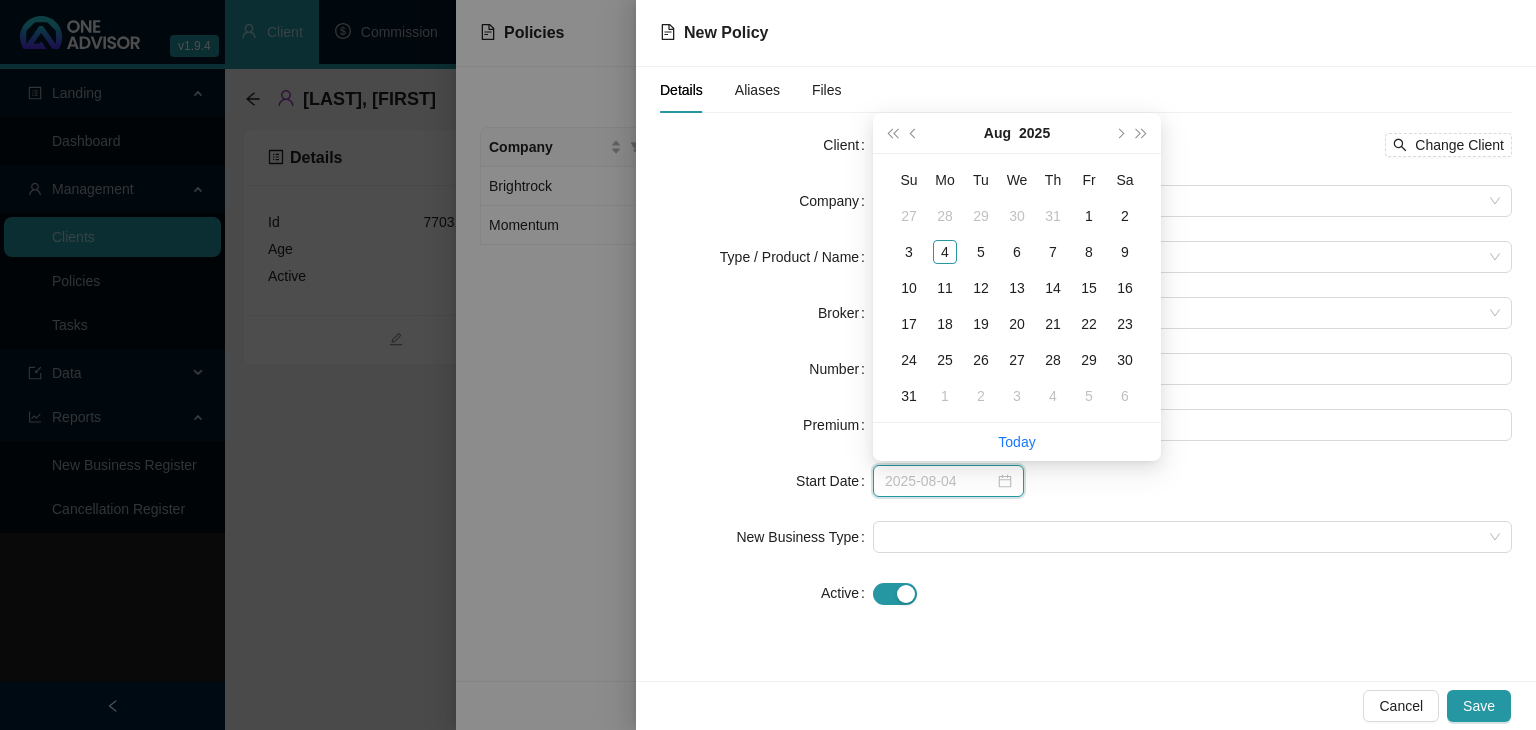 type on "2025-07-28" 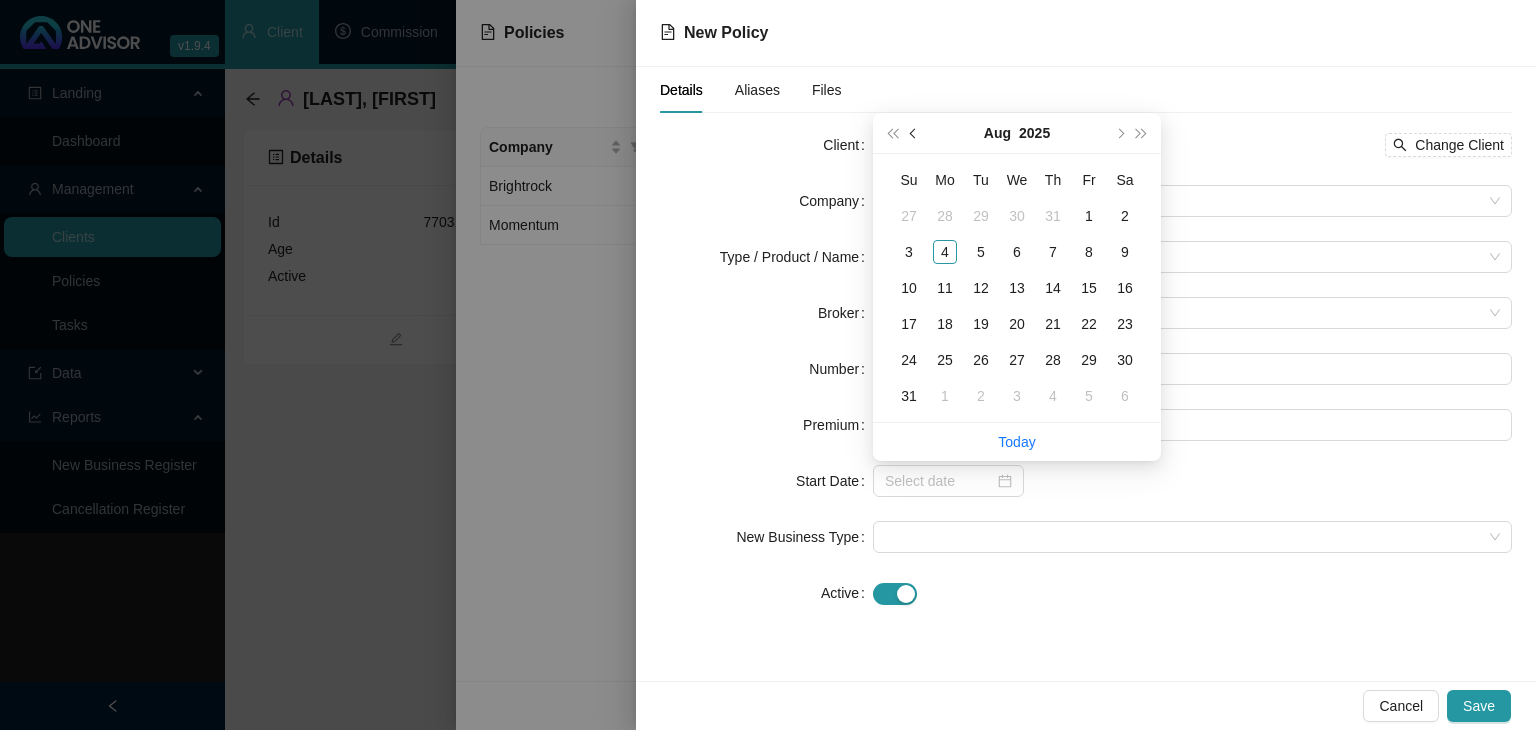 click at bounding box center (914, 133) 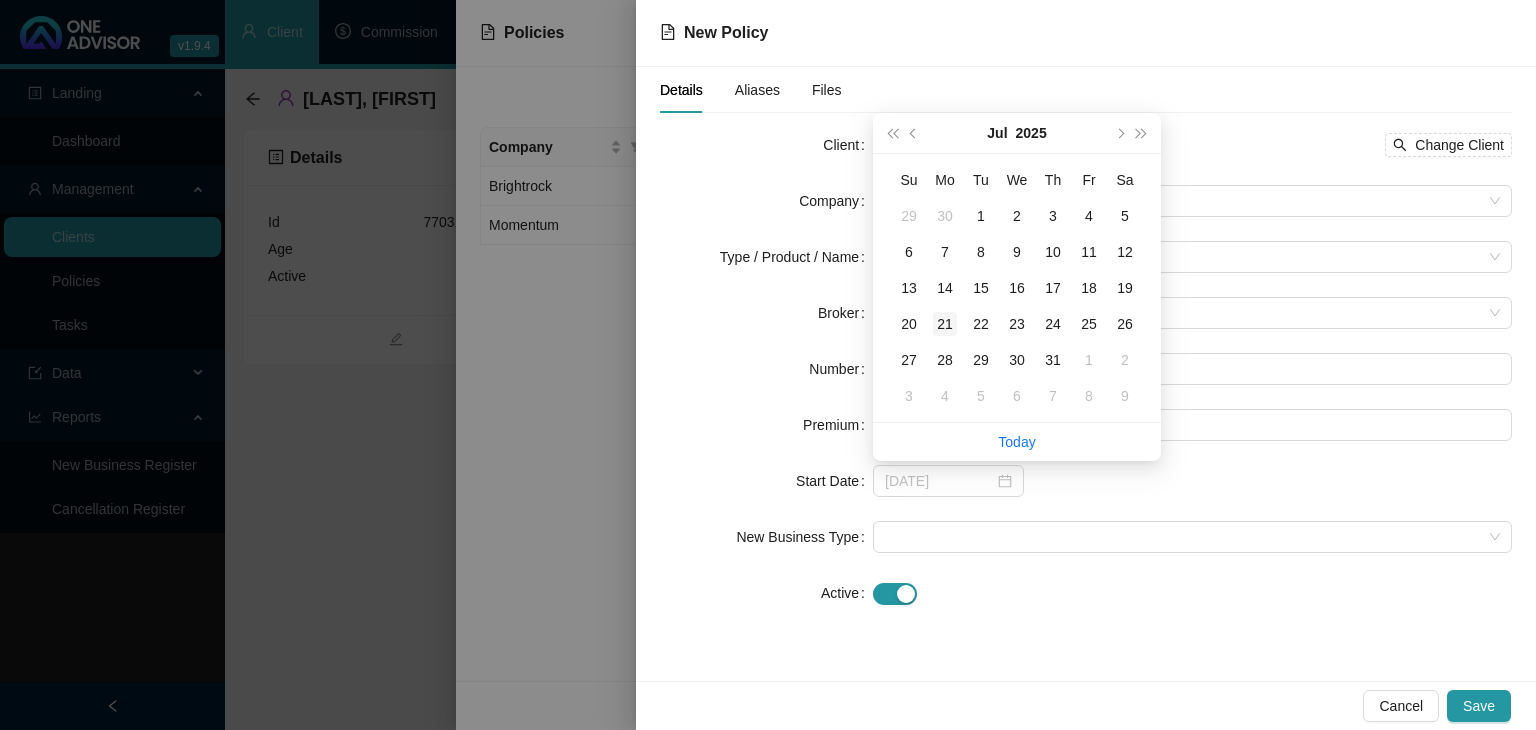 type on "2025-07-21" 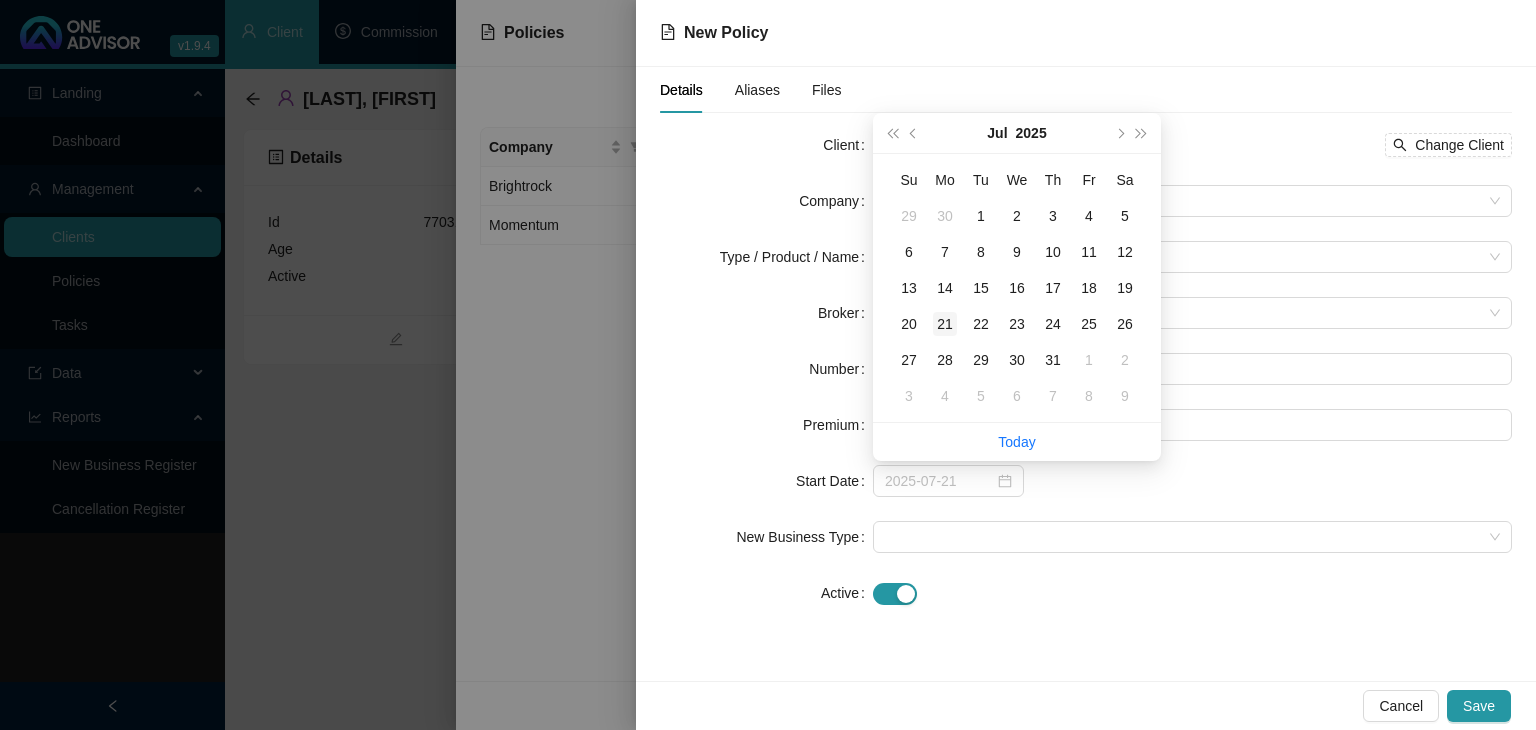 click on "21" at bounding box center (945, 324) 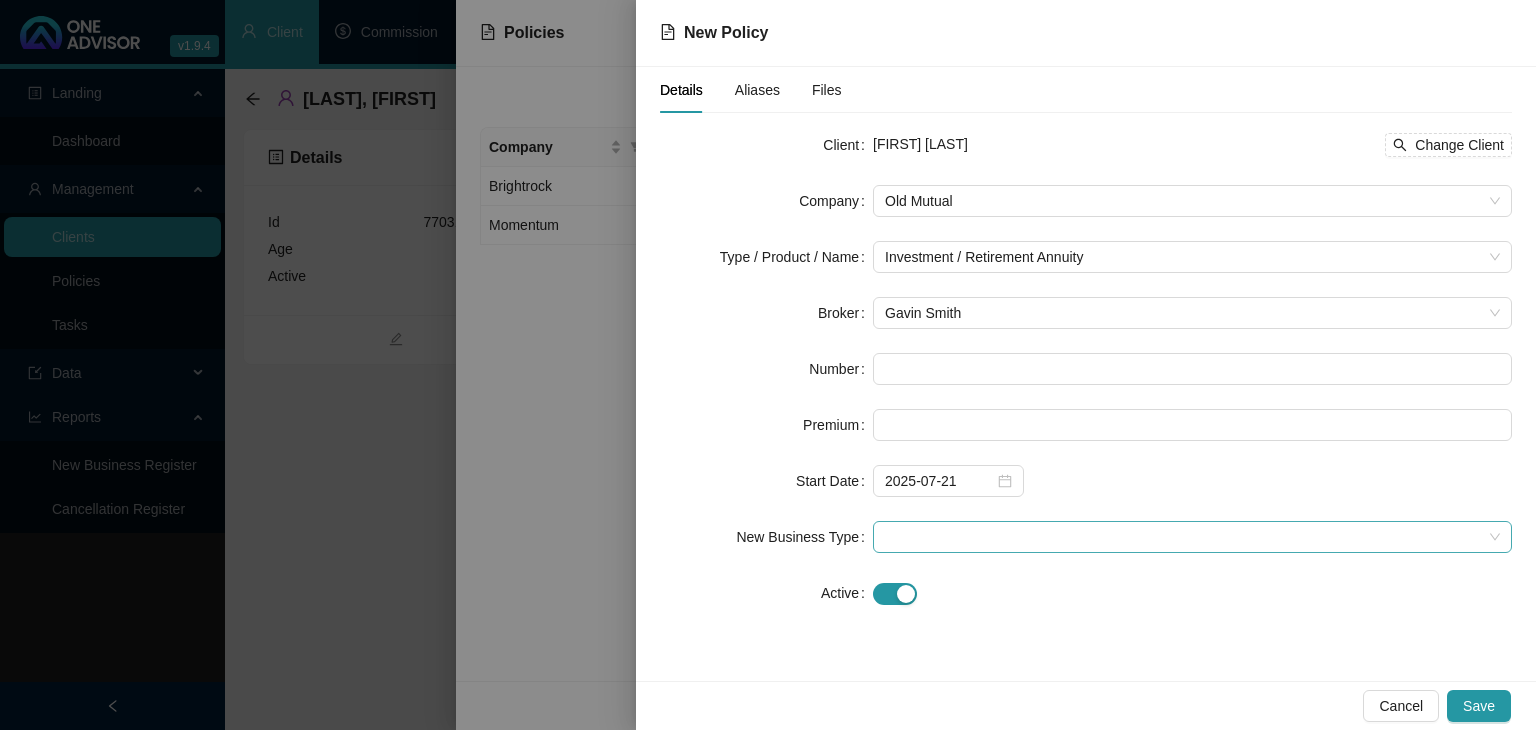 click at bounding box center [1192, 537] 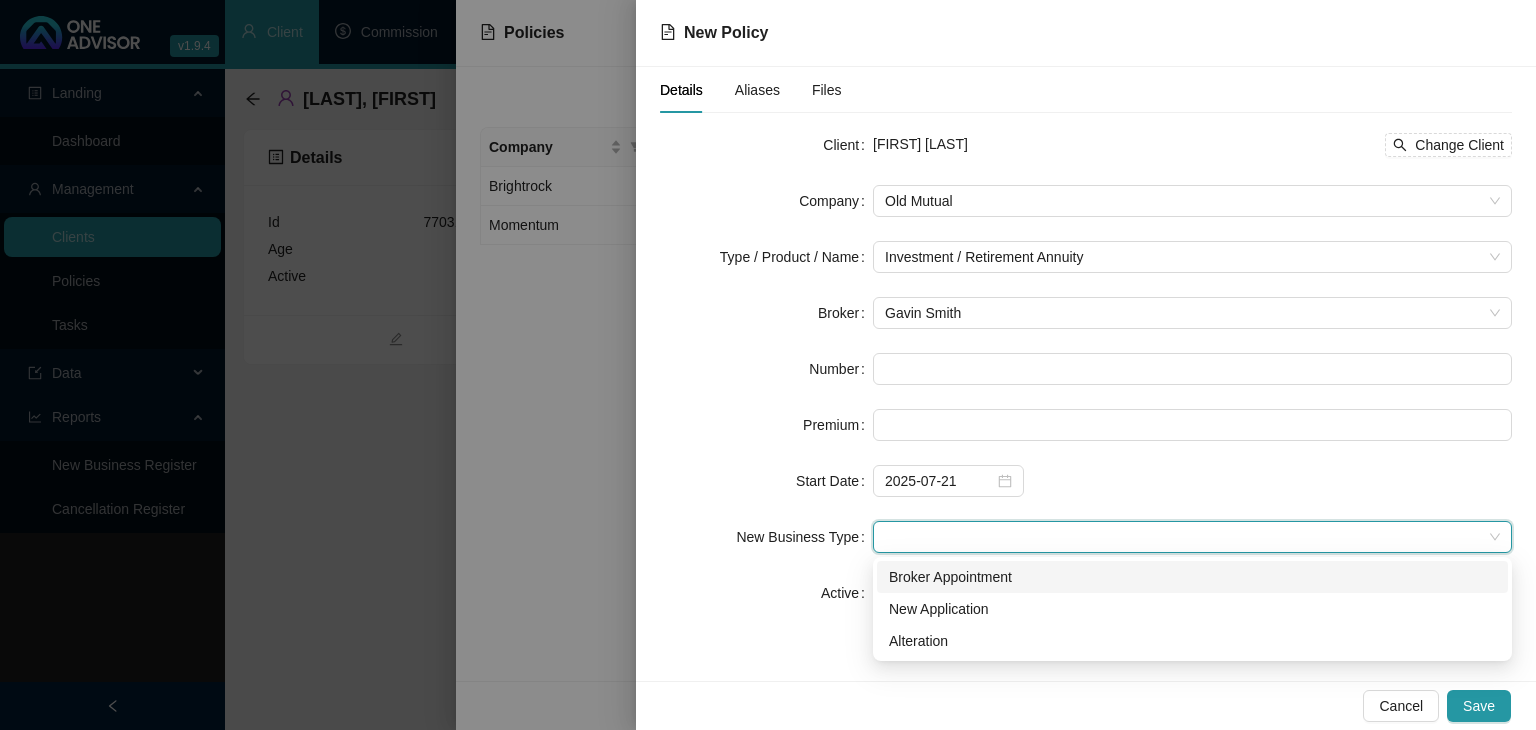 click on "Broker Appointment" at bounding box center (1192, 577) 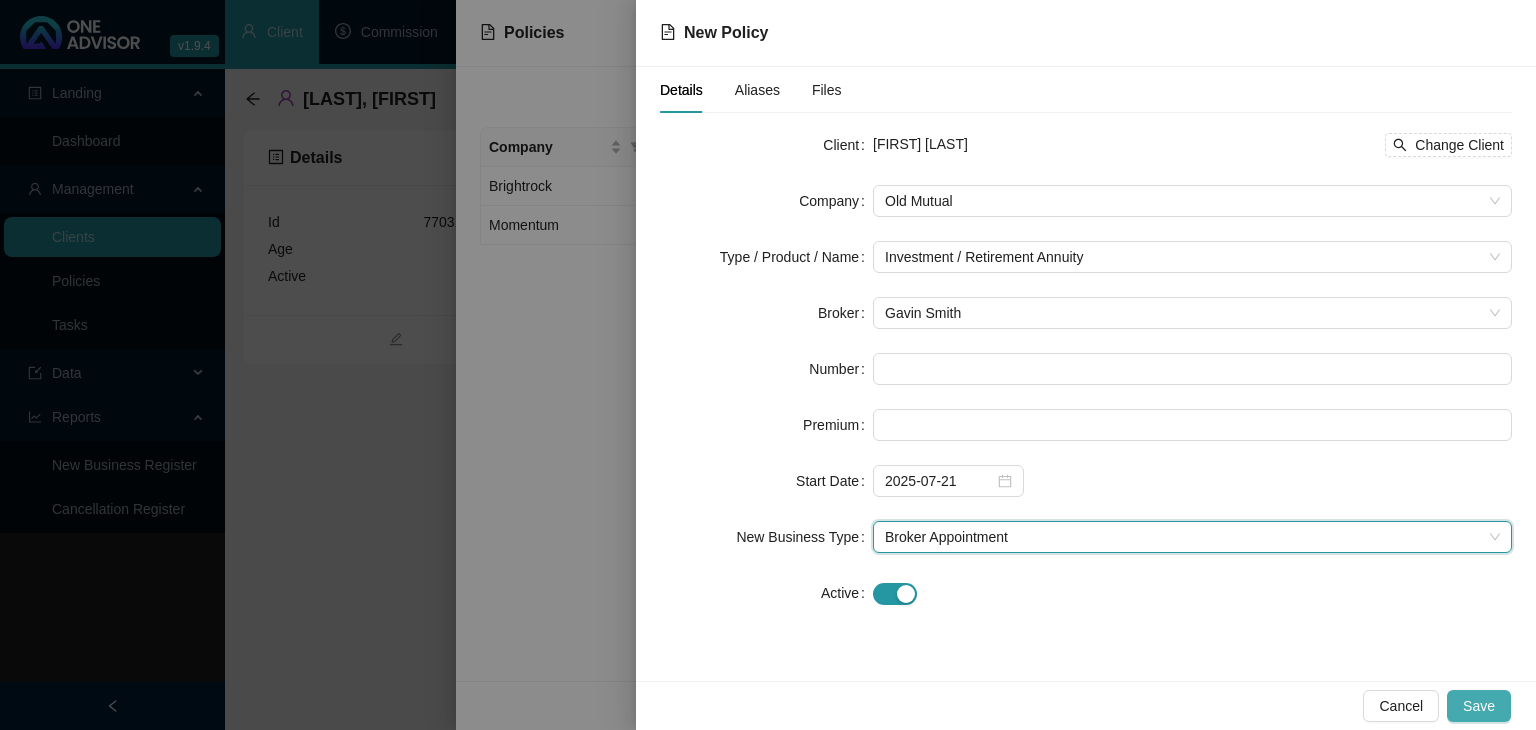 click on "Save" at bounding box center (1479, 706) 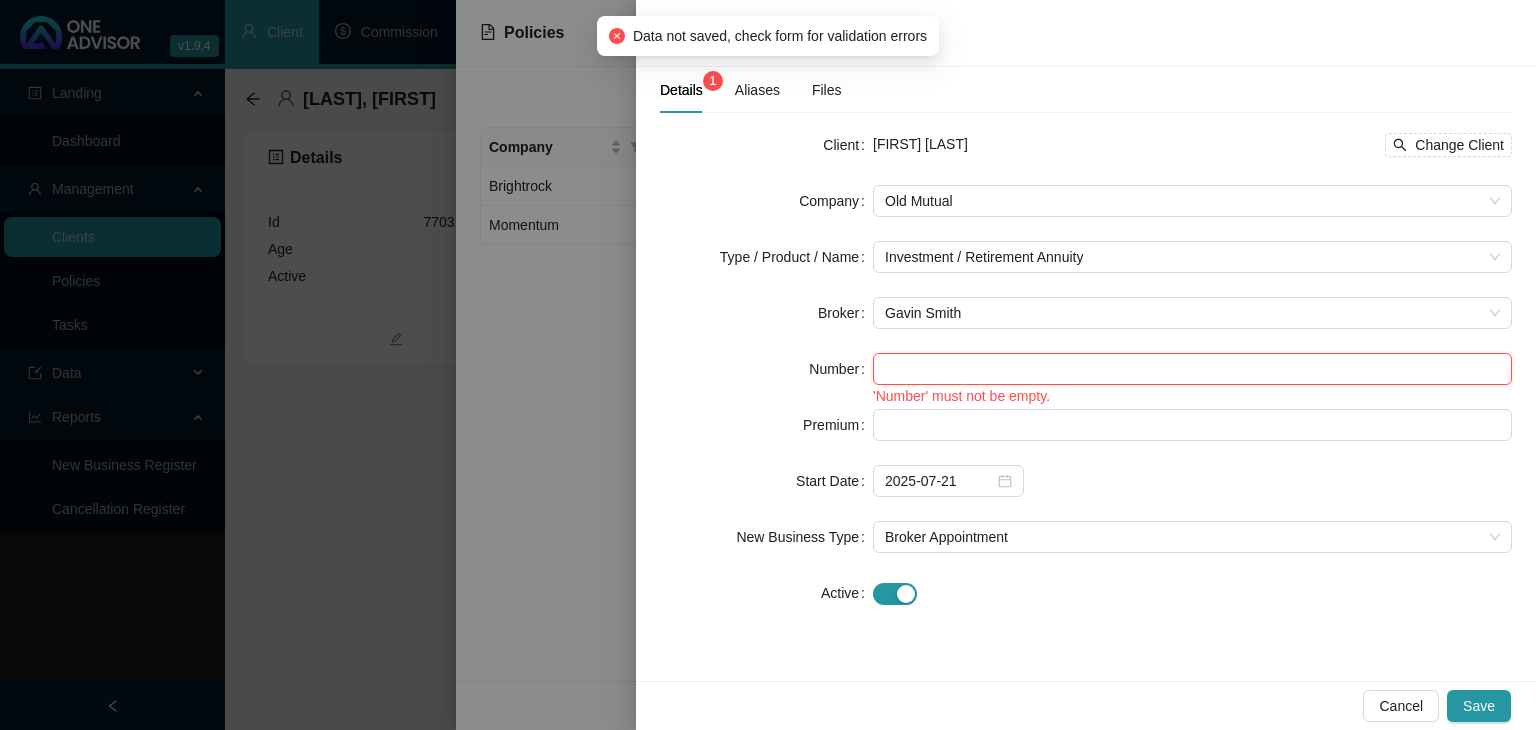 click at bounding box center (1192, 369) 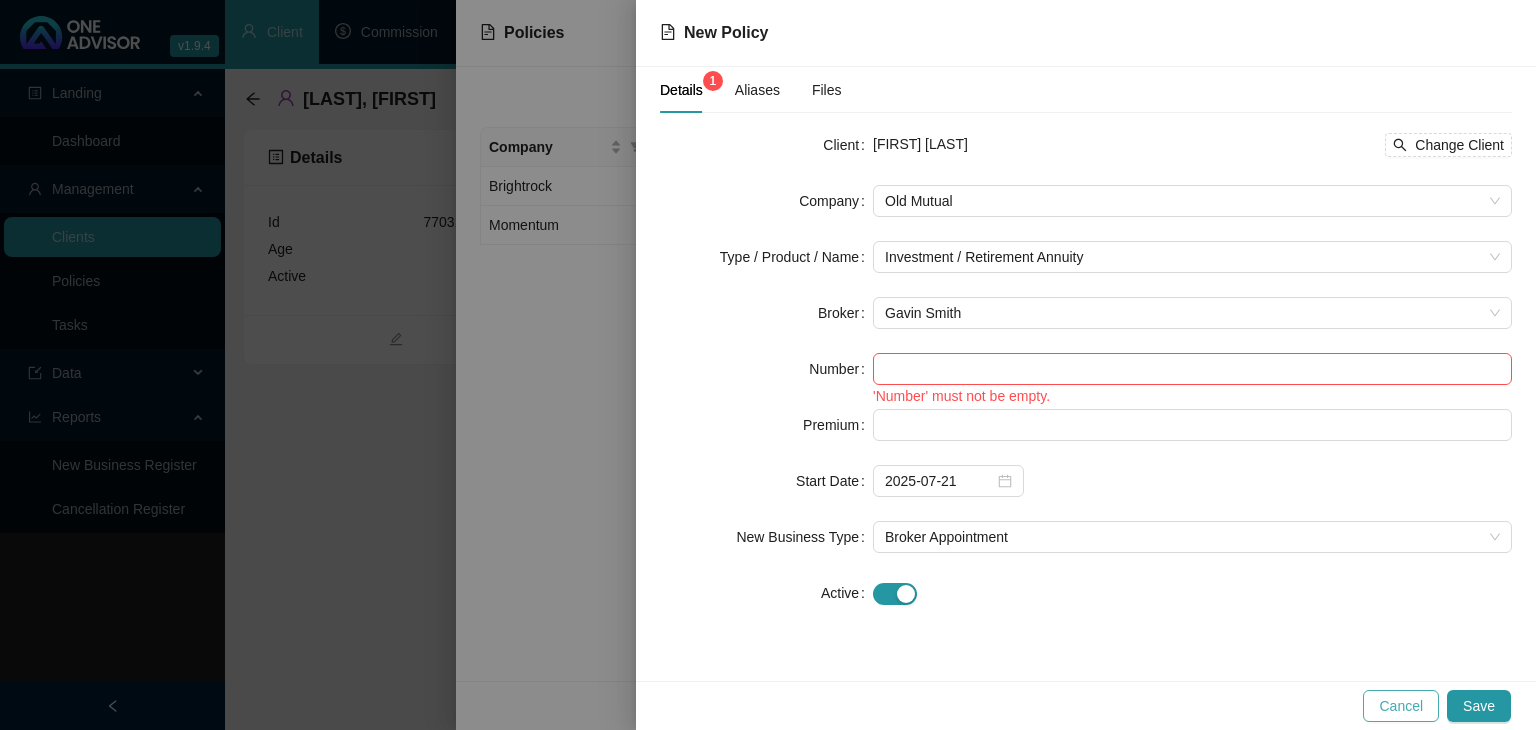 click on "Cancel" at bounding box center [1401, 706] 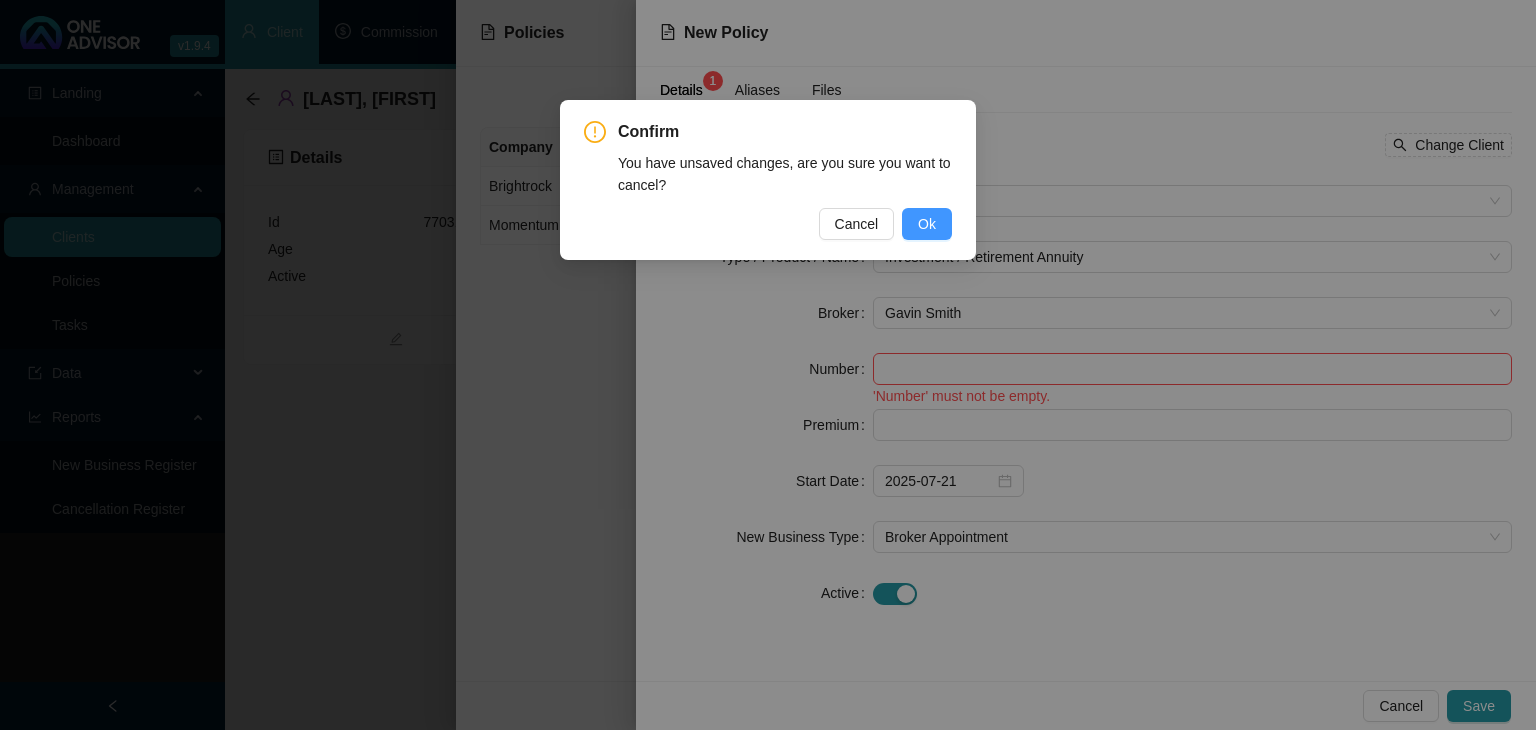 click on "Ok" at bounding box center [927, 224] 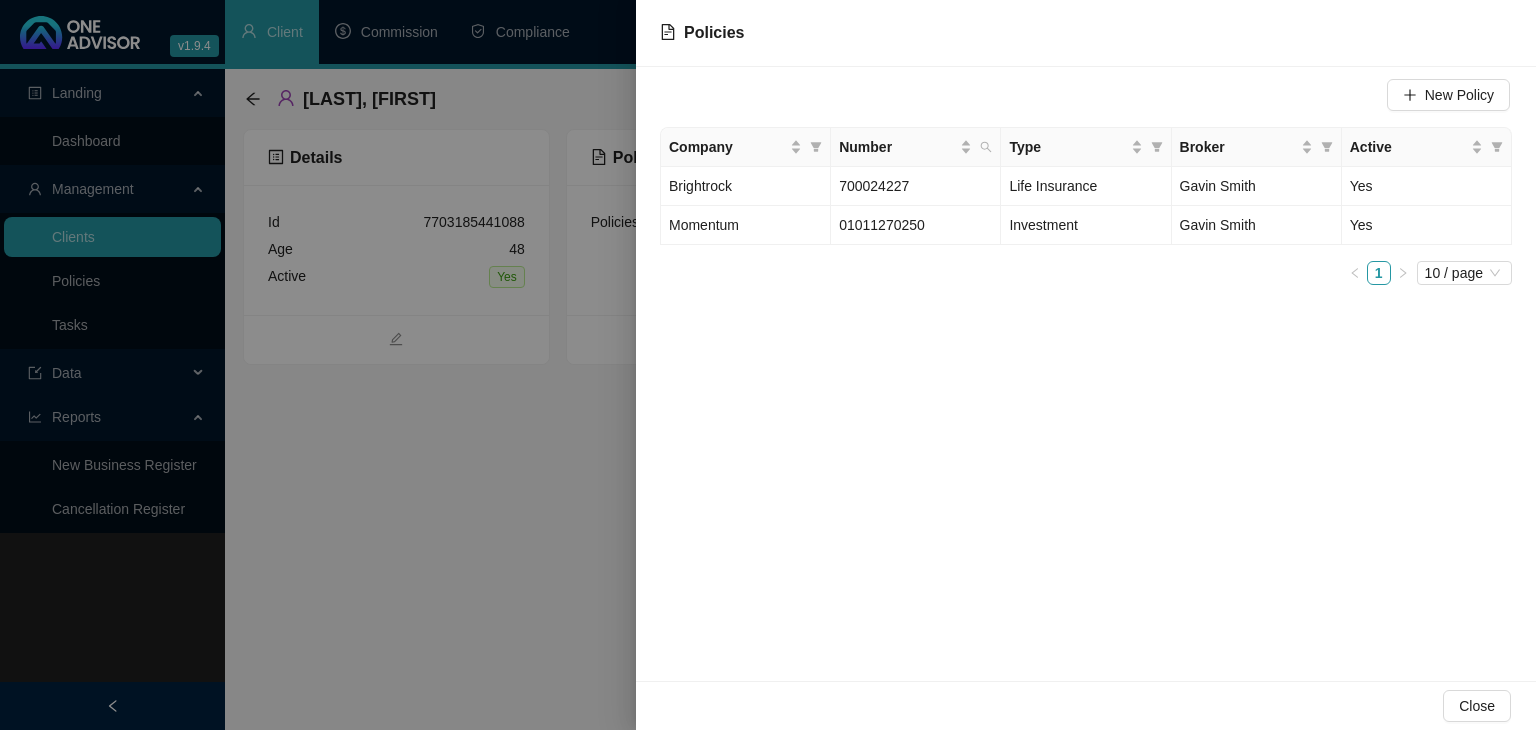 click at bounding box center (768, 365) 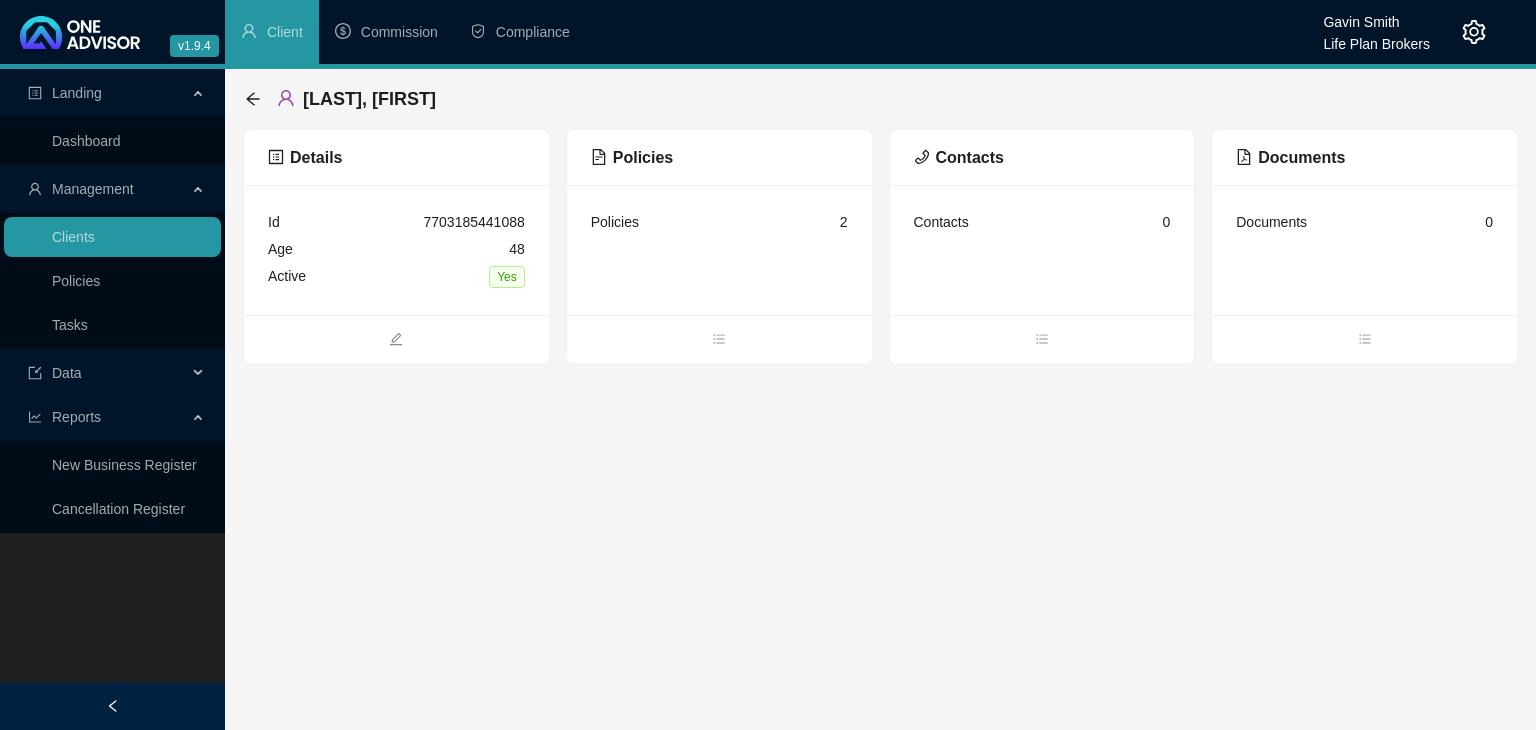 click 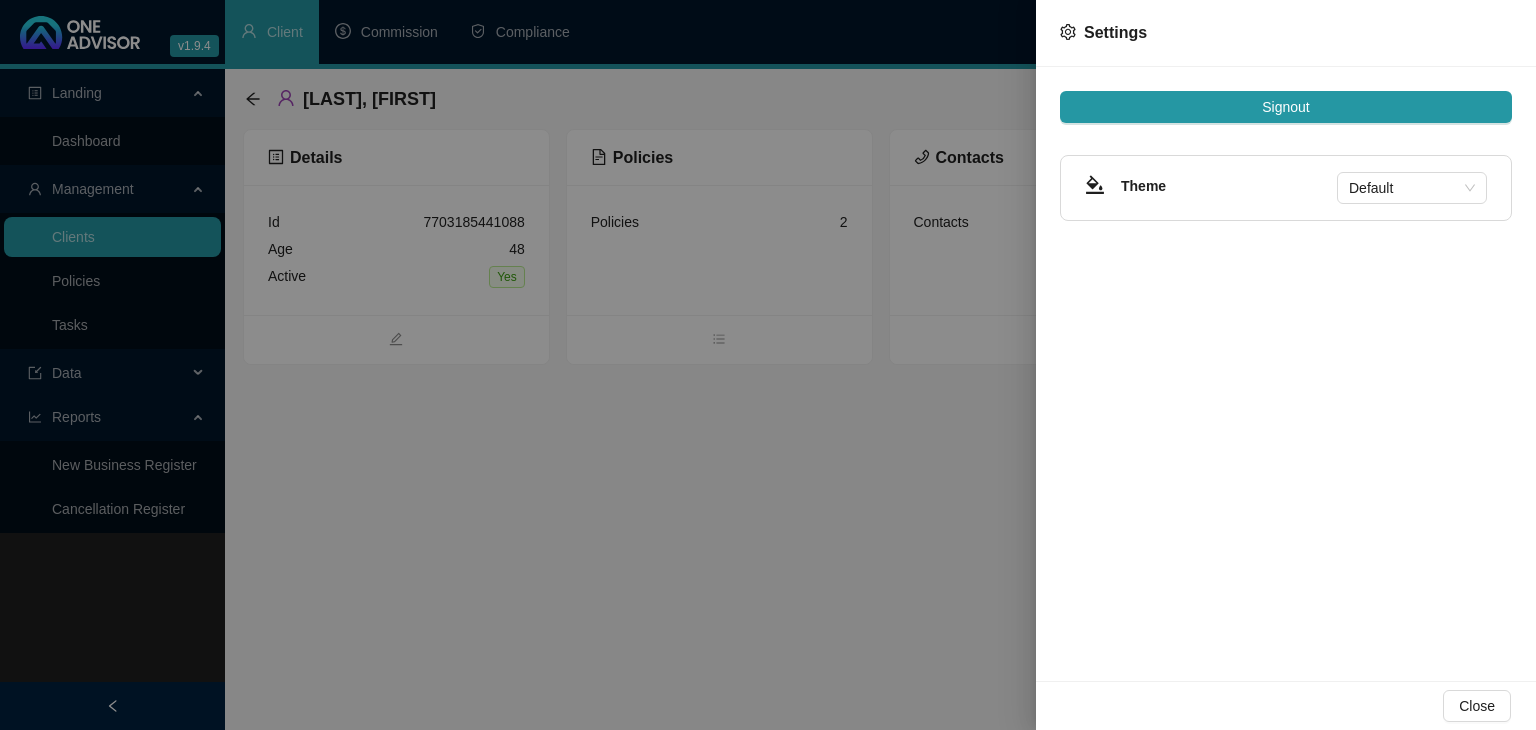 drag, startPoint x: 904, startPoint y: 412, endPoint x: 798, endPoint y: 335, distance: 131.01526 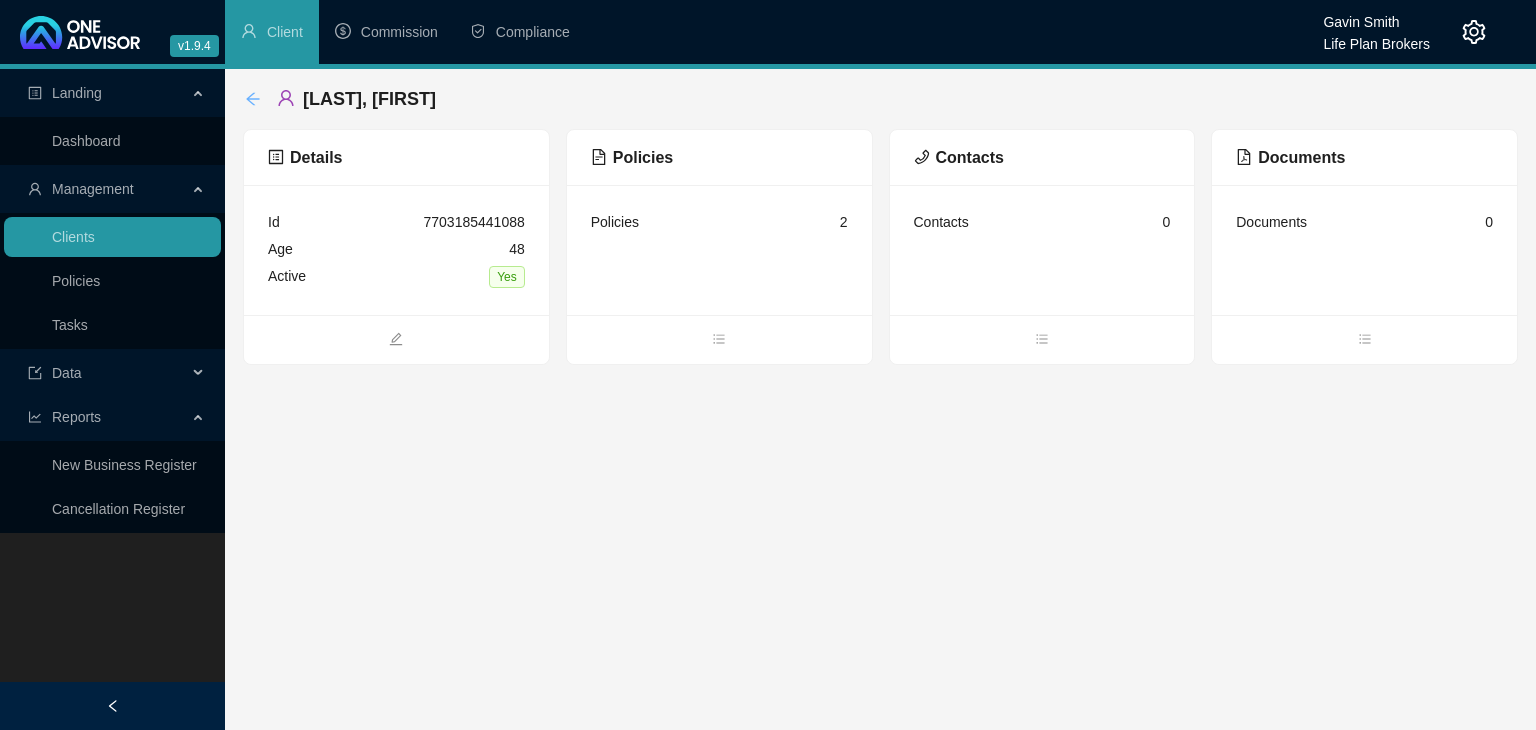 click 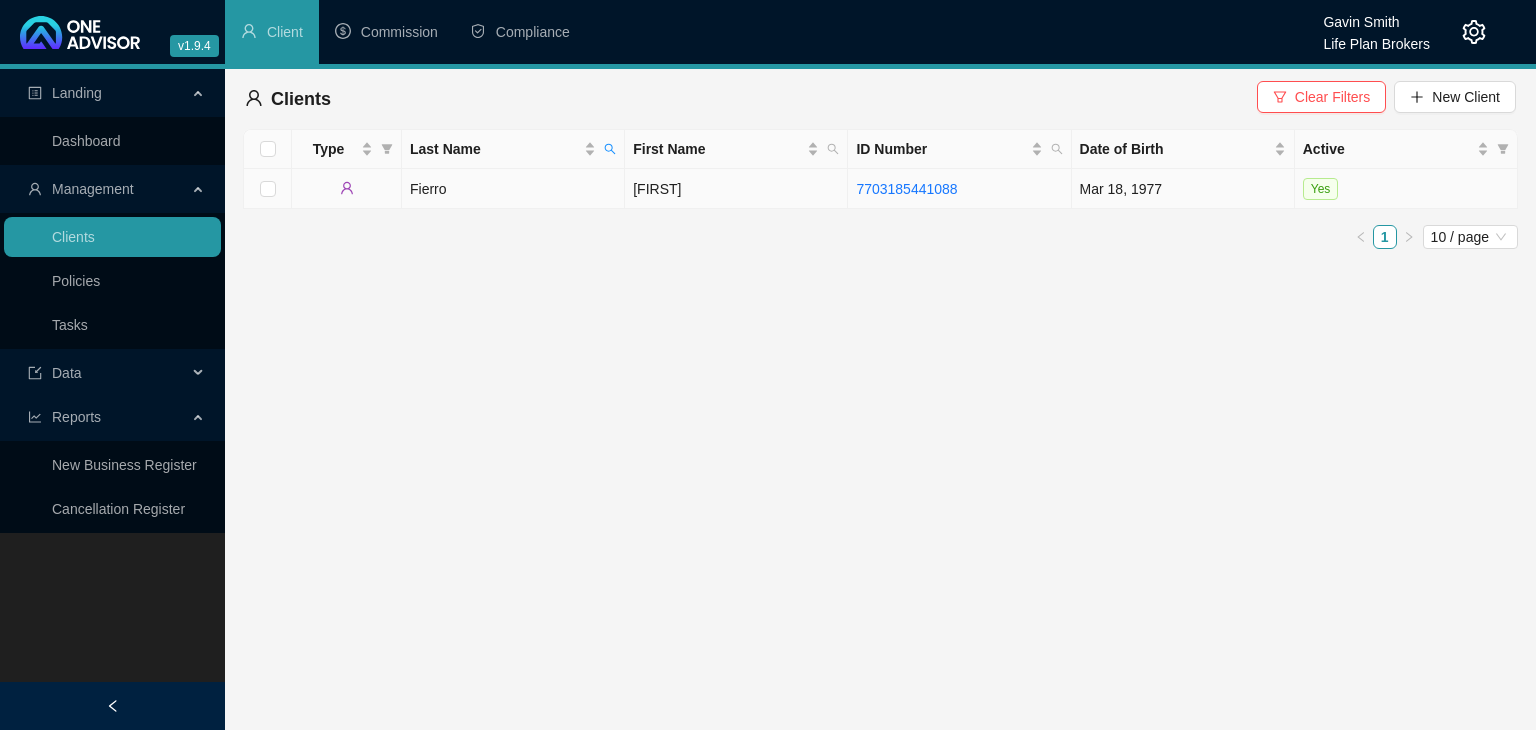 click on "[FIRST]" at bounding box center (736, 189) 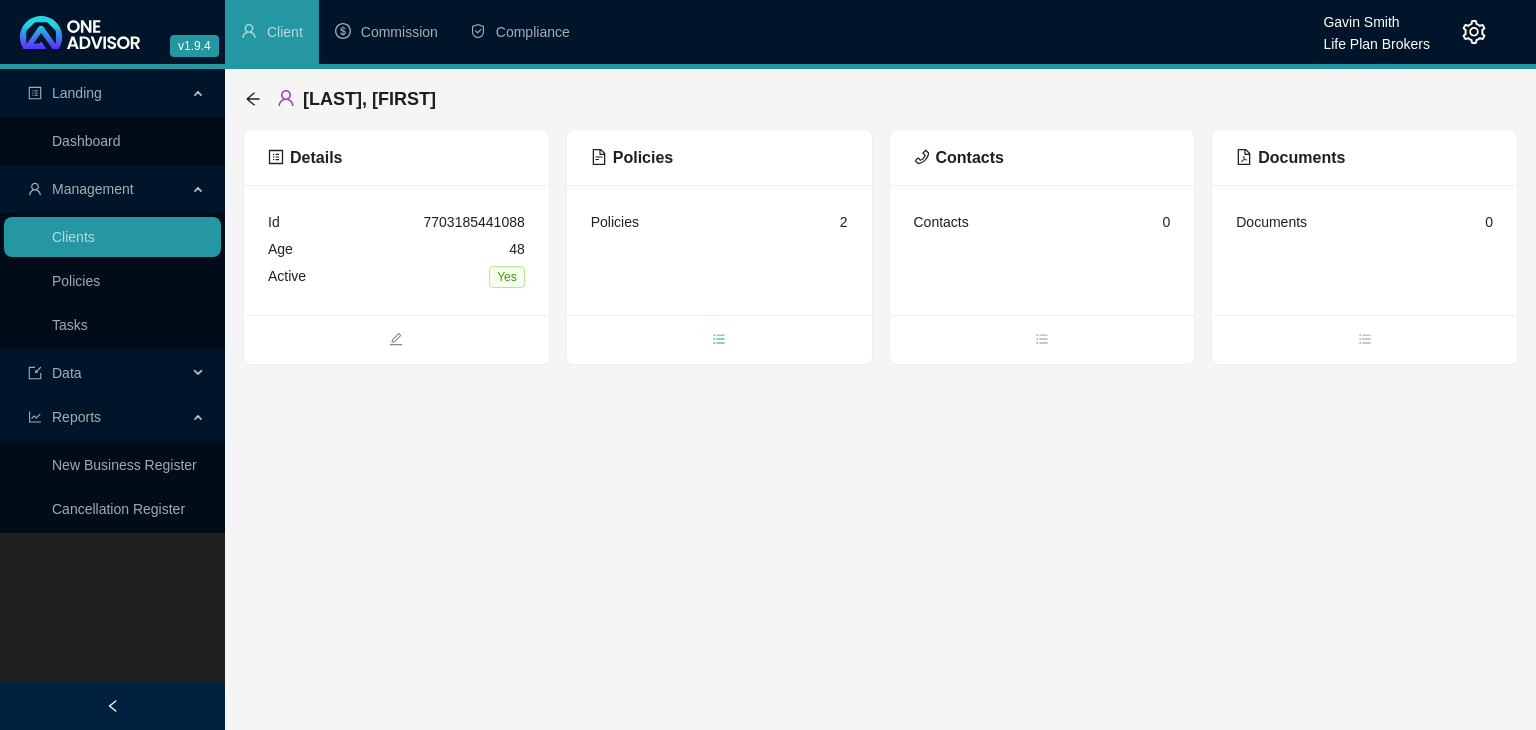 click 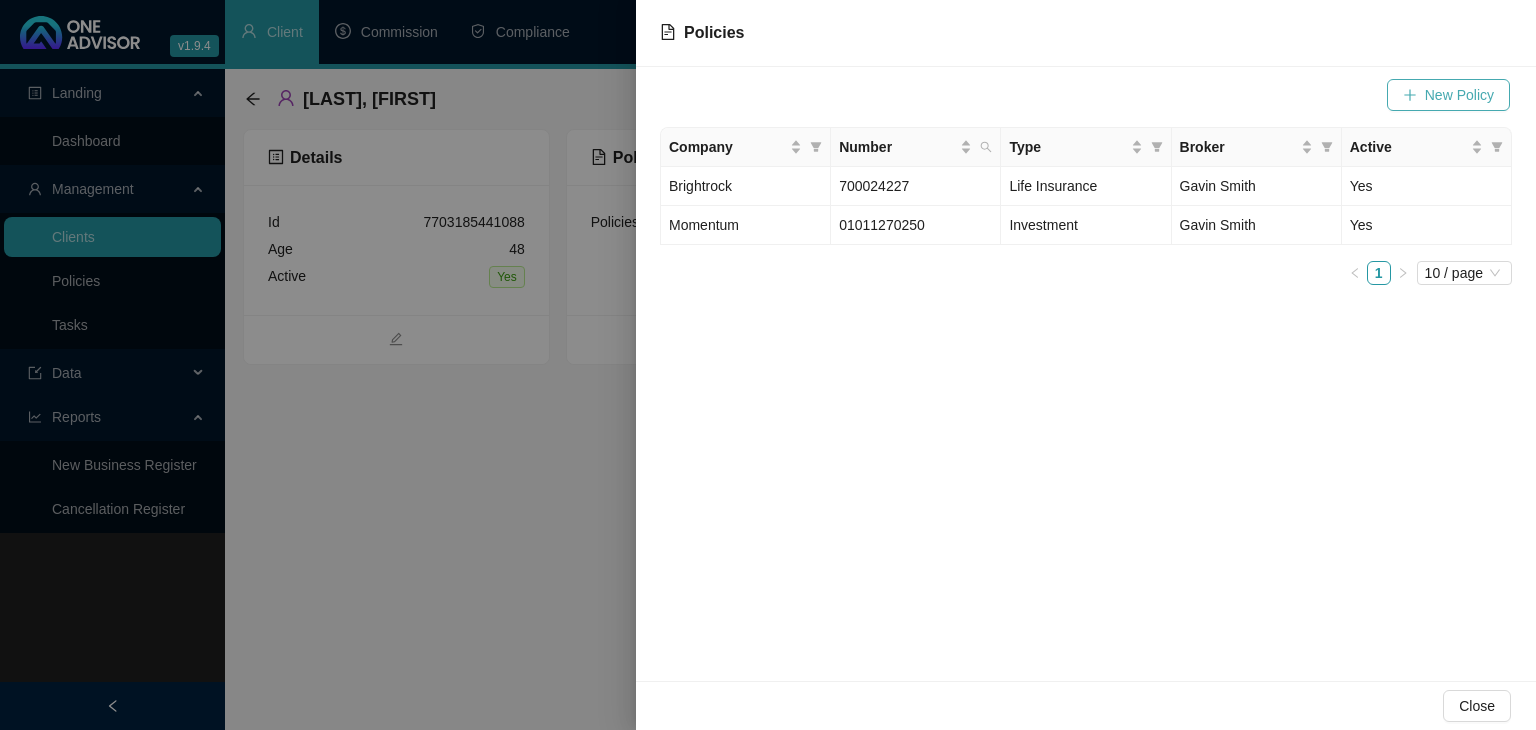 click on "New Policy" at bounding box center (1459, 95) 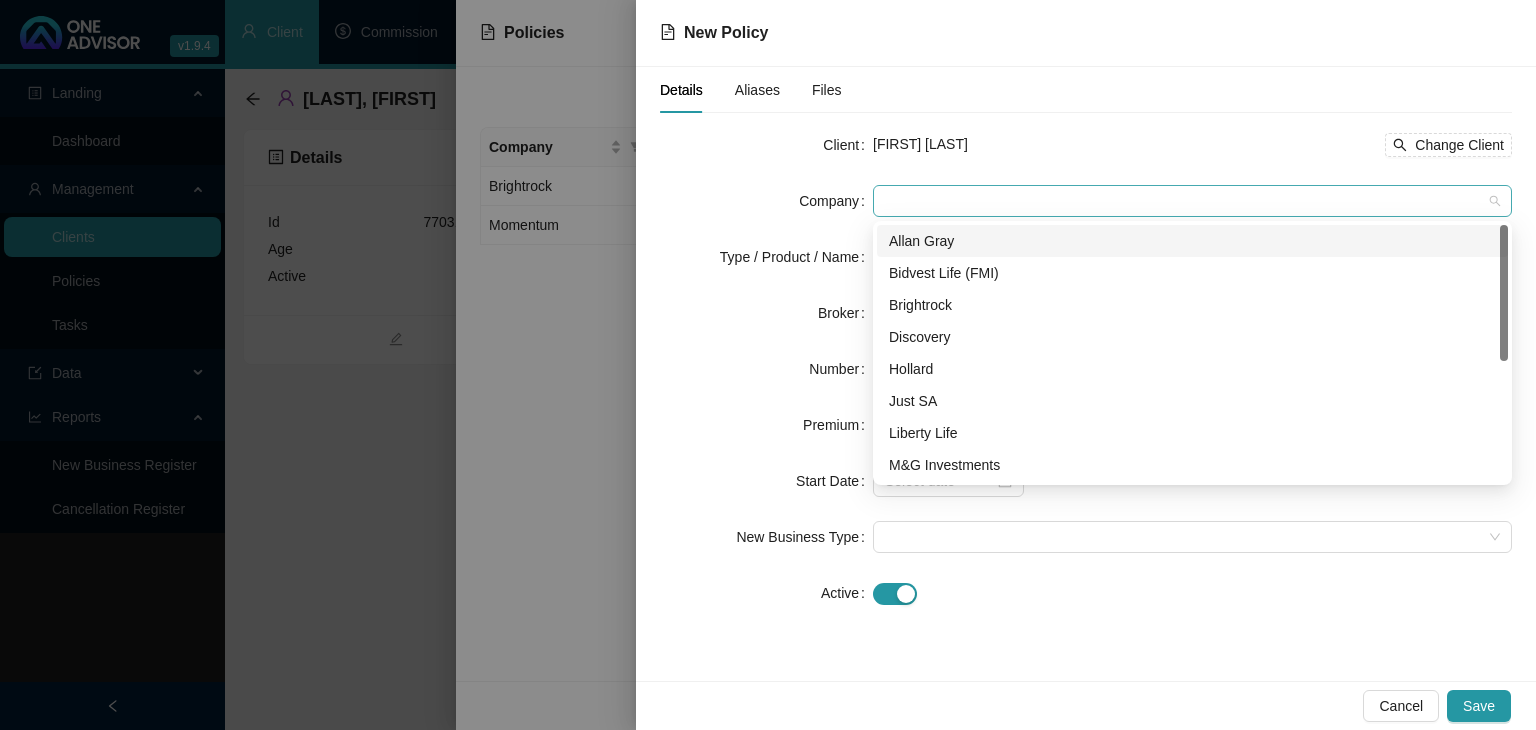 click at bounding box center [1192, 201] 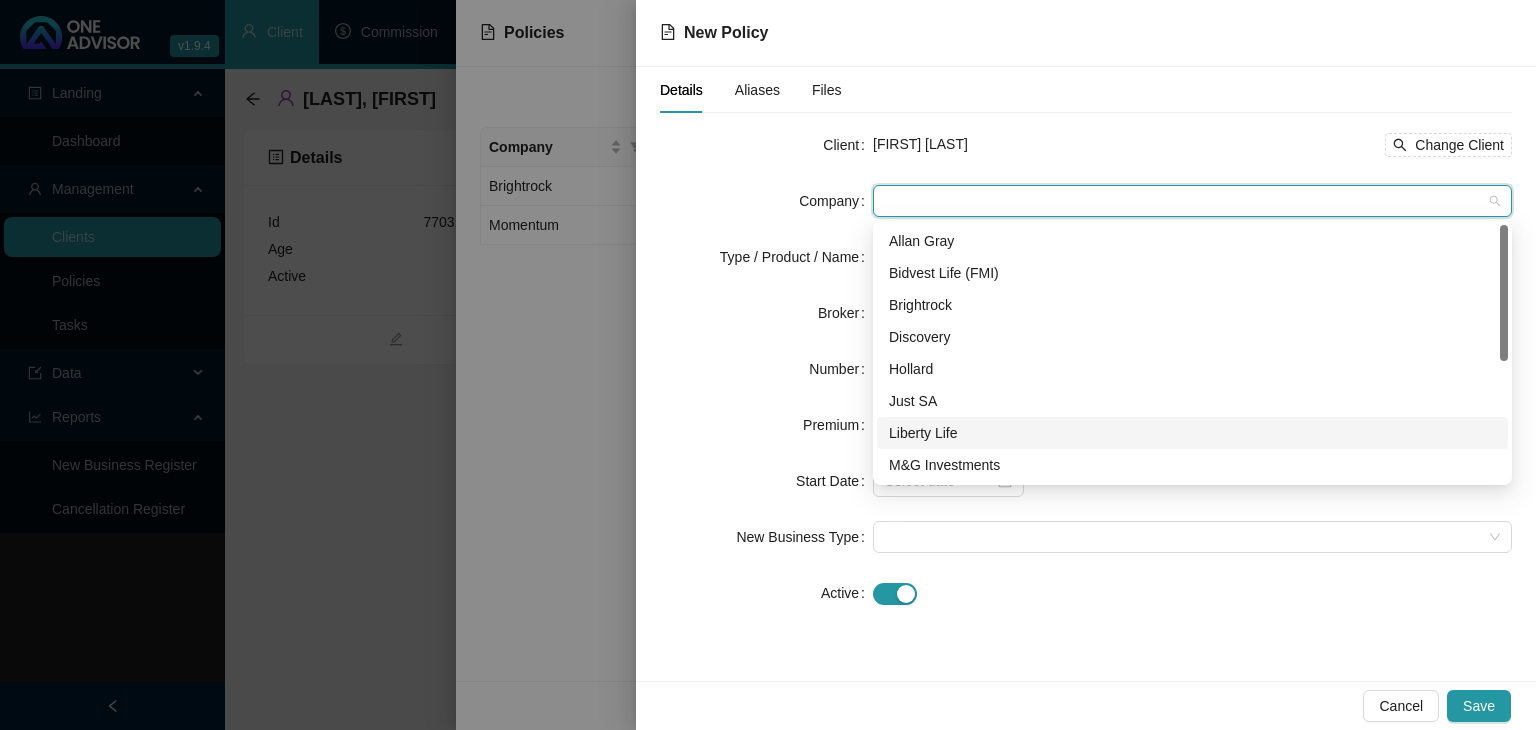 scroll, scrollTop: 200, scrollLeft: 0, axis: vertical 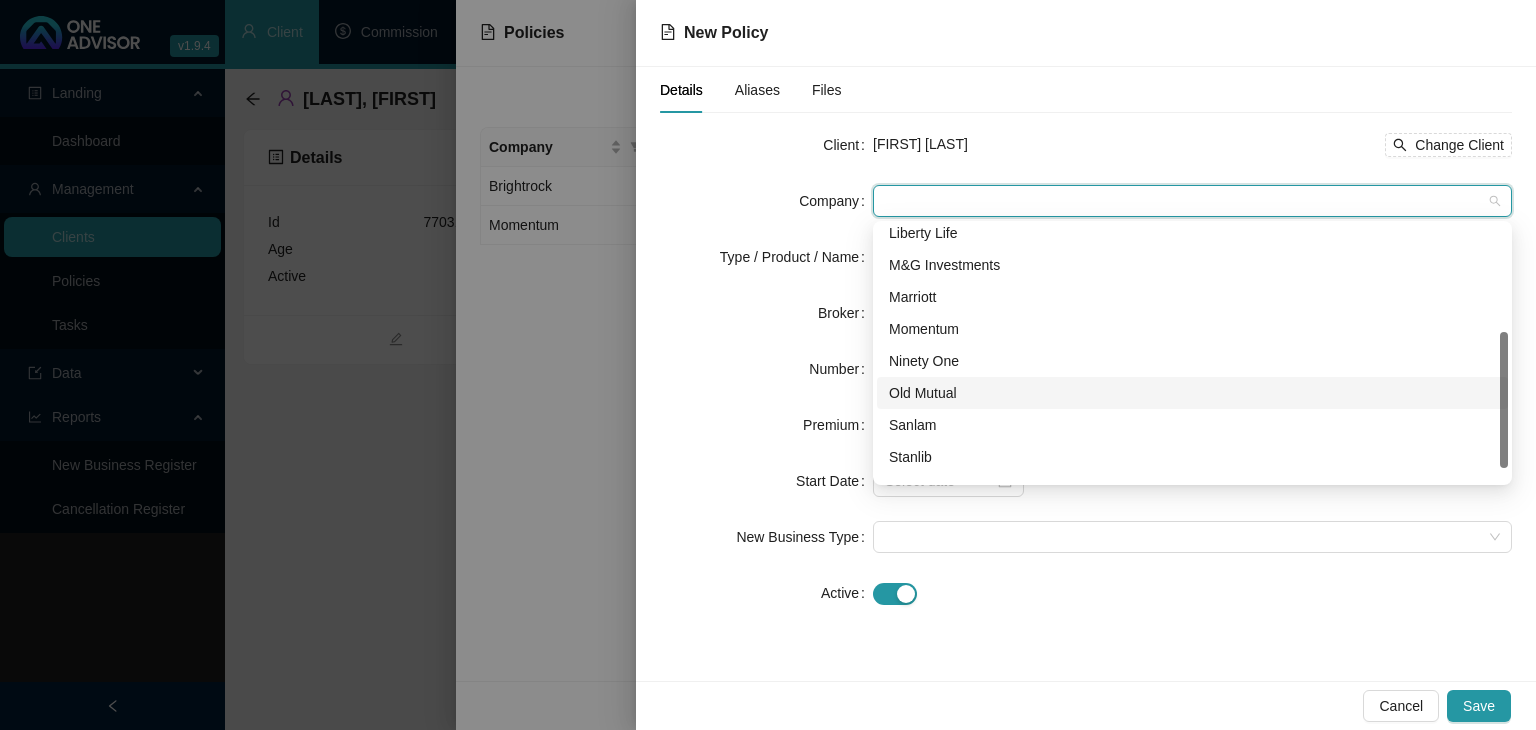 click on "Old Mutual" at bounding box center [1192, 393] 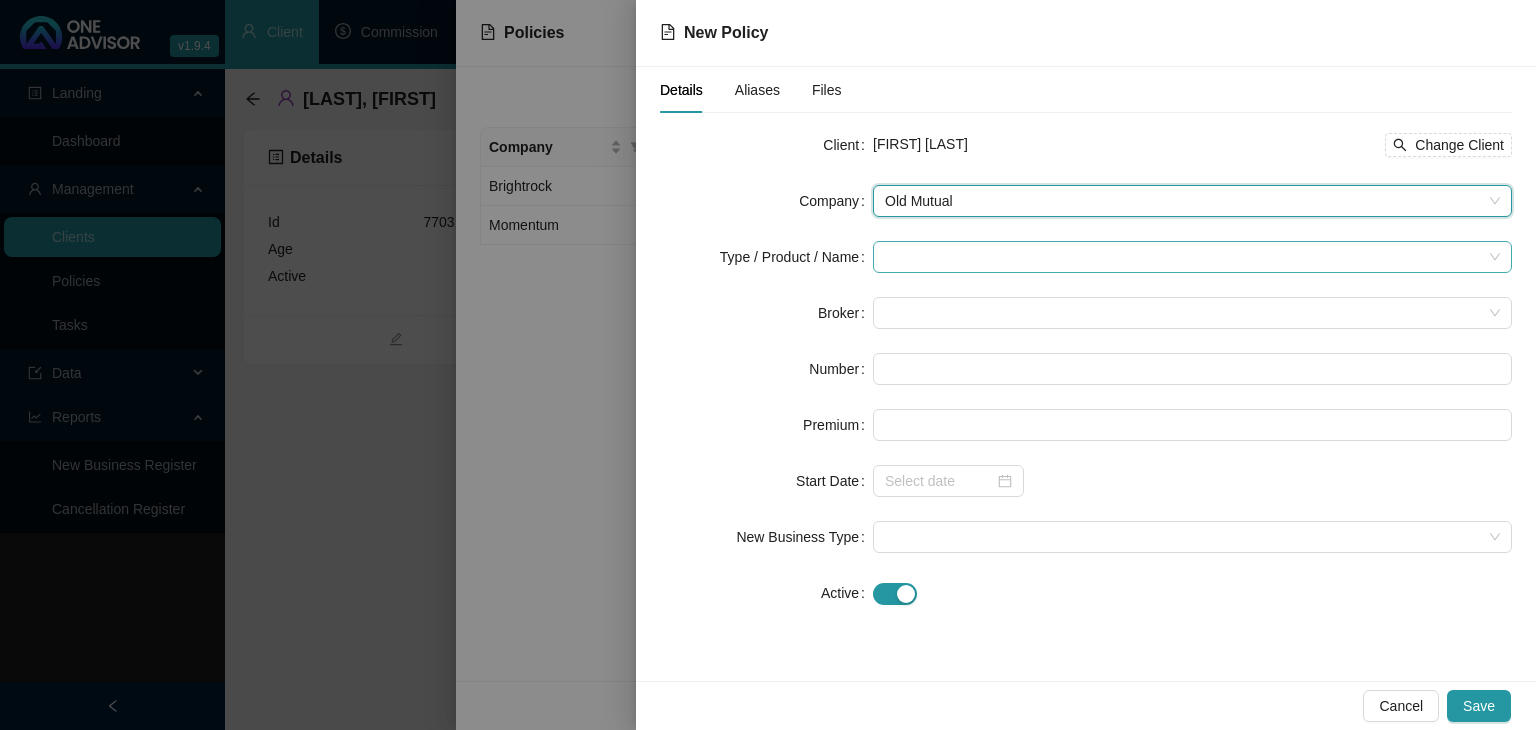 click at bounding box center [1183, 257] 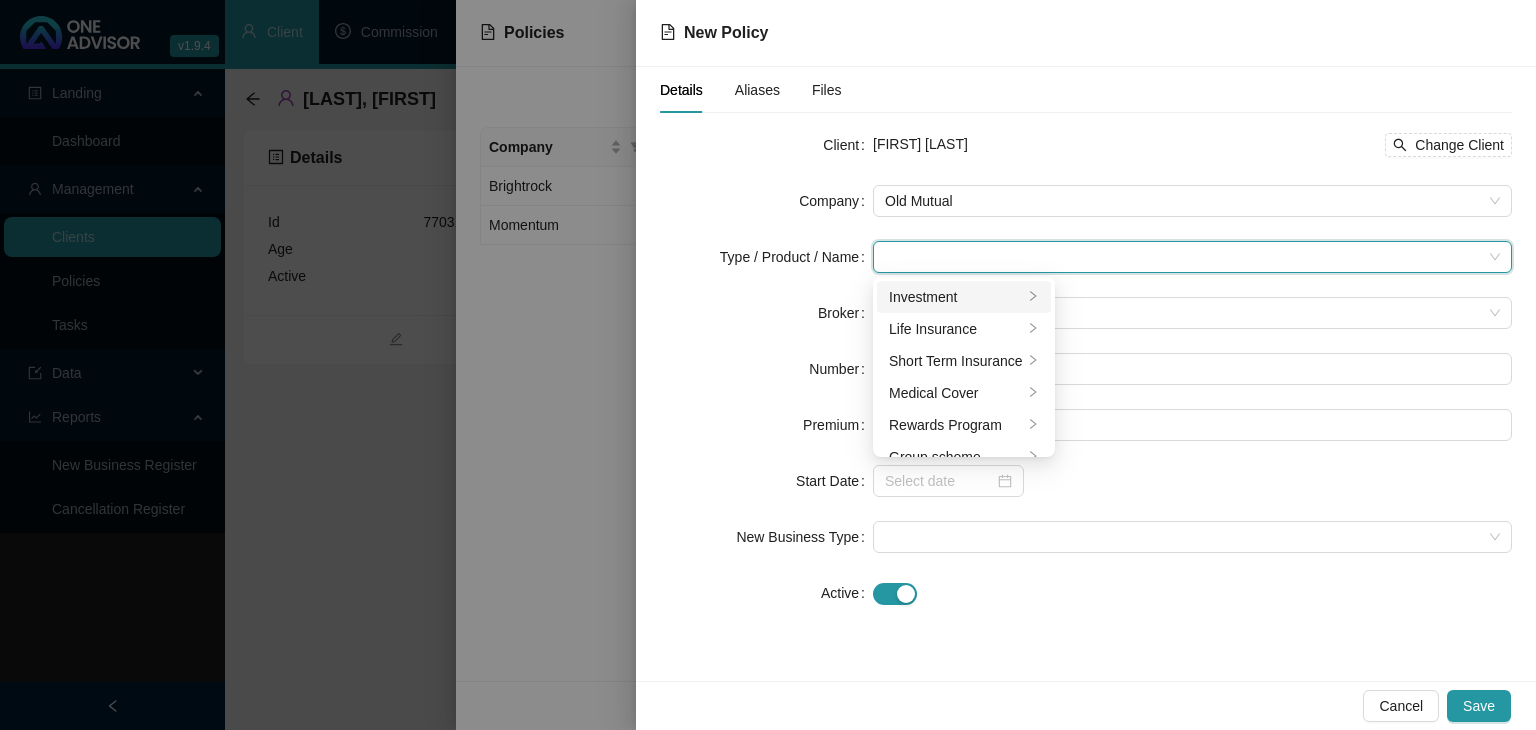 click on "Investment" at bounding box center (956, 297) 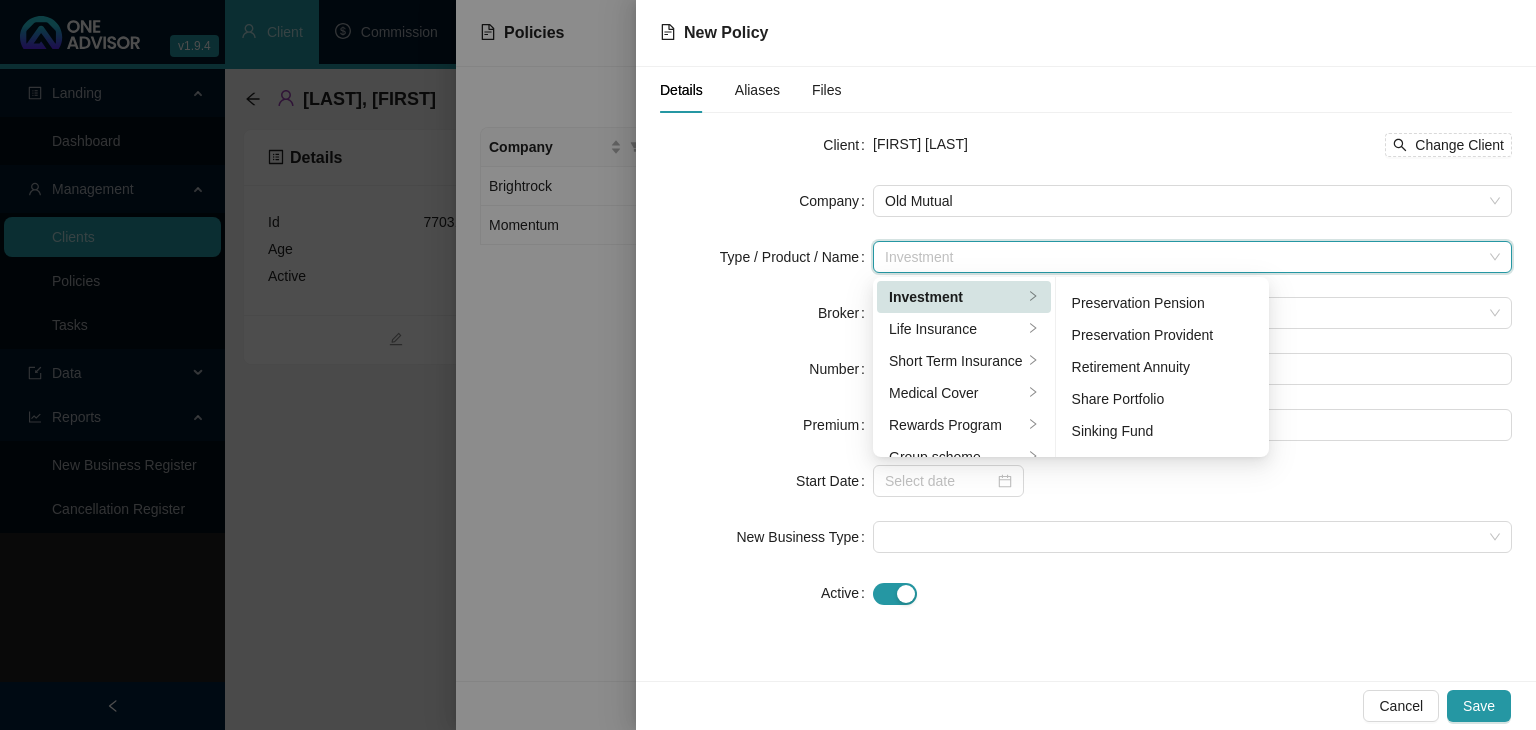 scroll, scrollTop: 252, scrollLeft: 0, axis: vertical 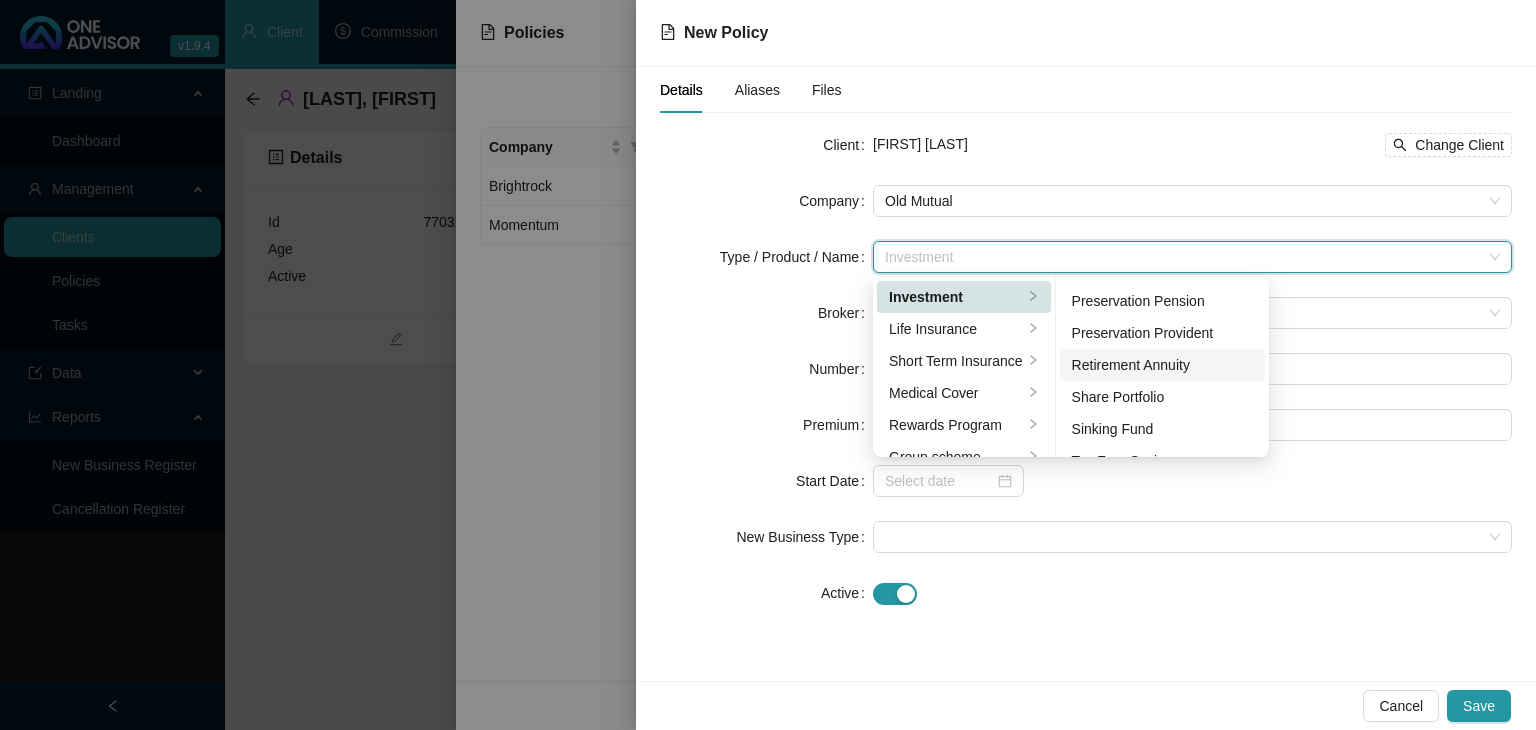 click on "Retirement Annuity" at bounding box center [1163, 365] 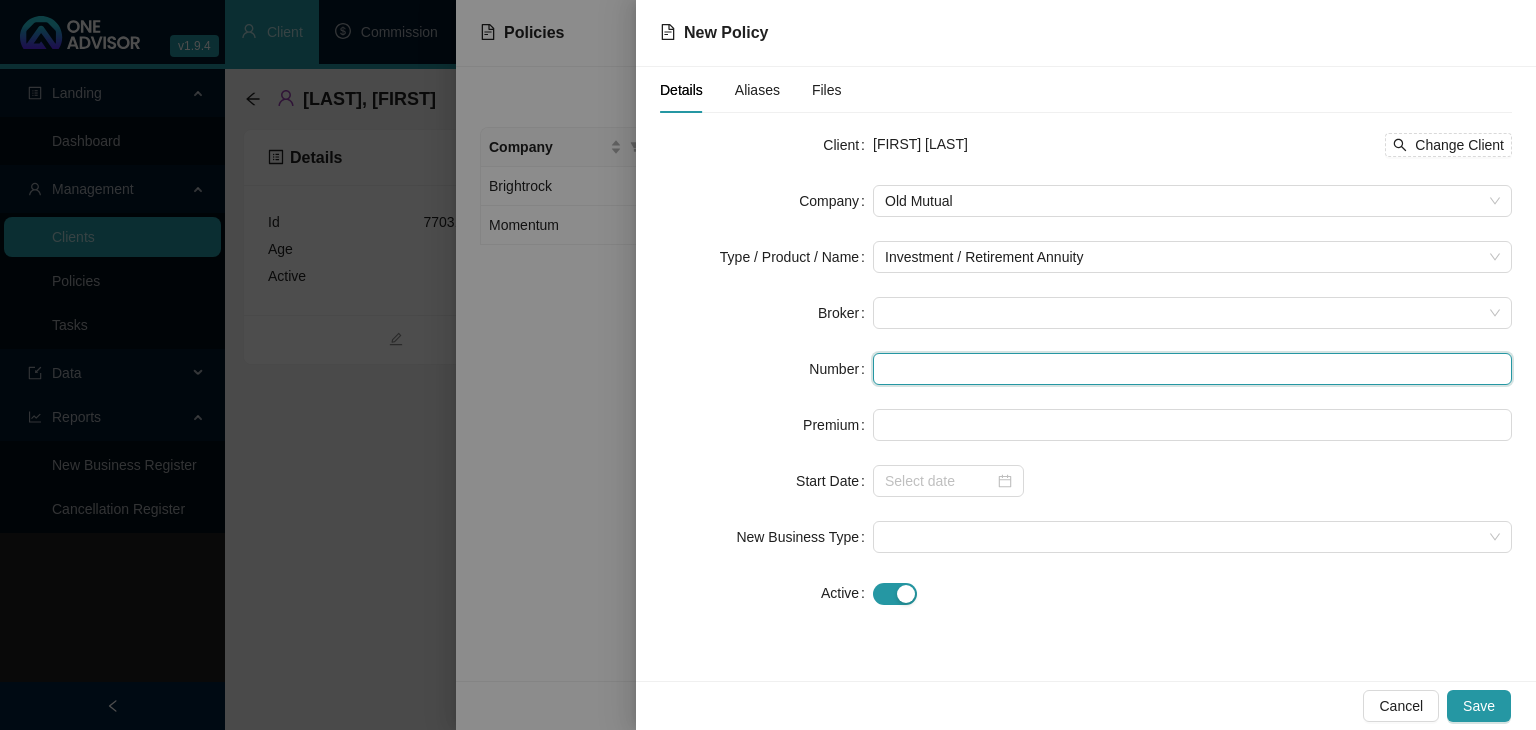 paste on "19493421" 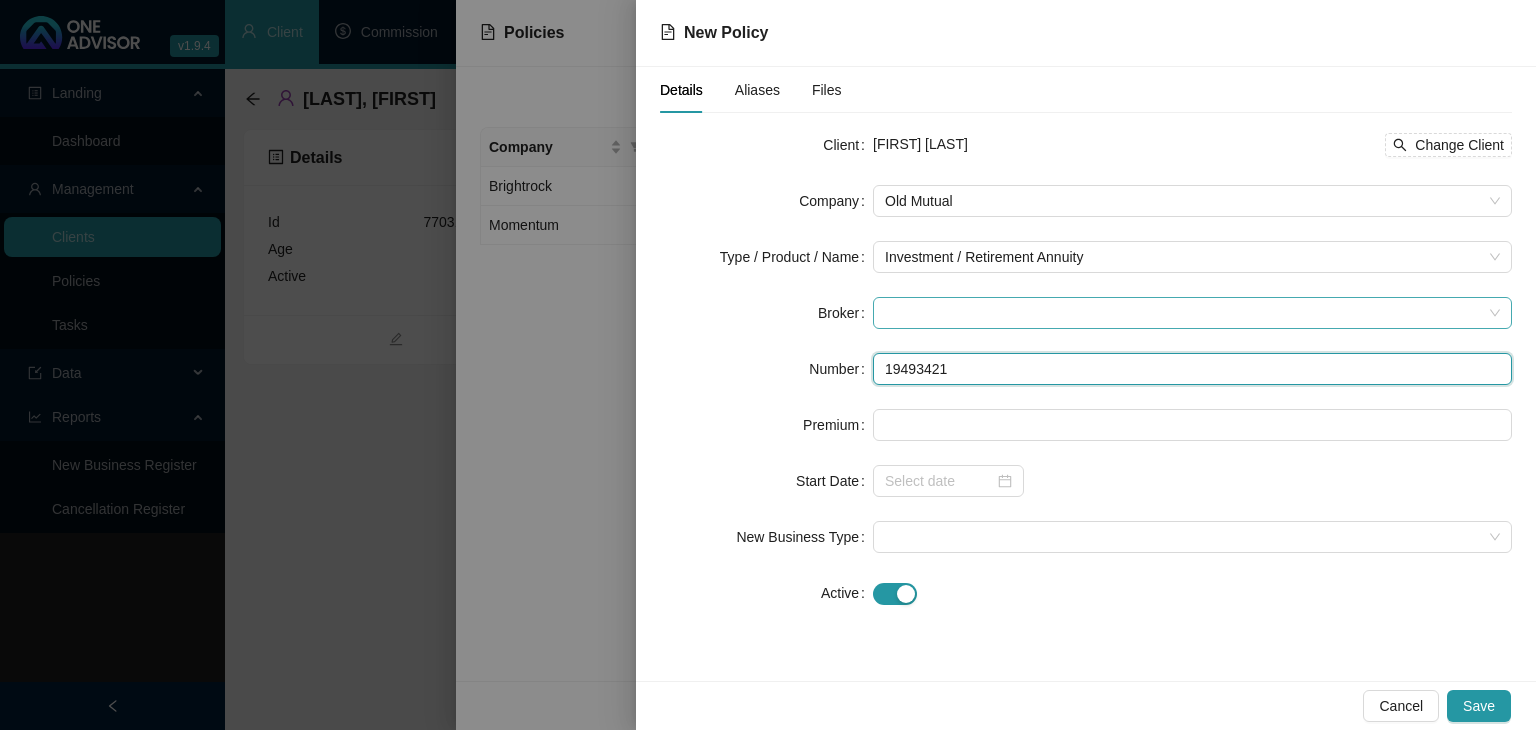 click at bounding box center [1192, 313] 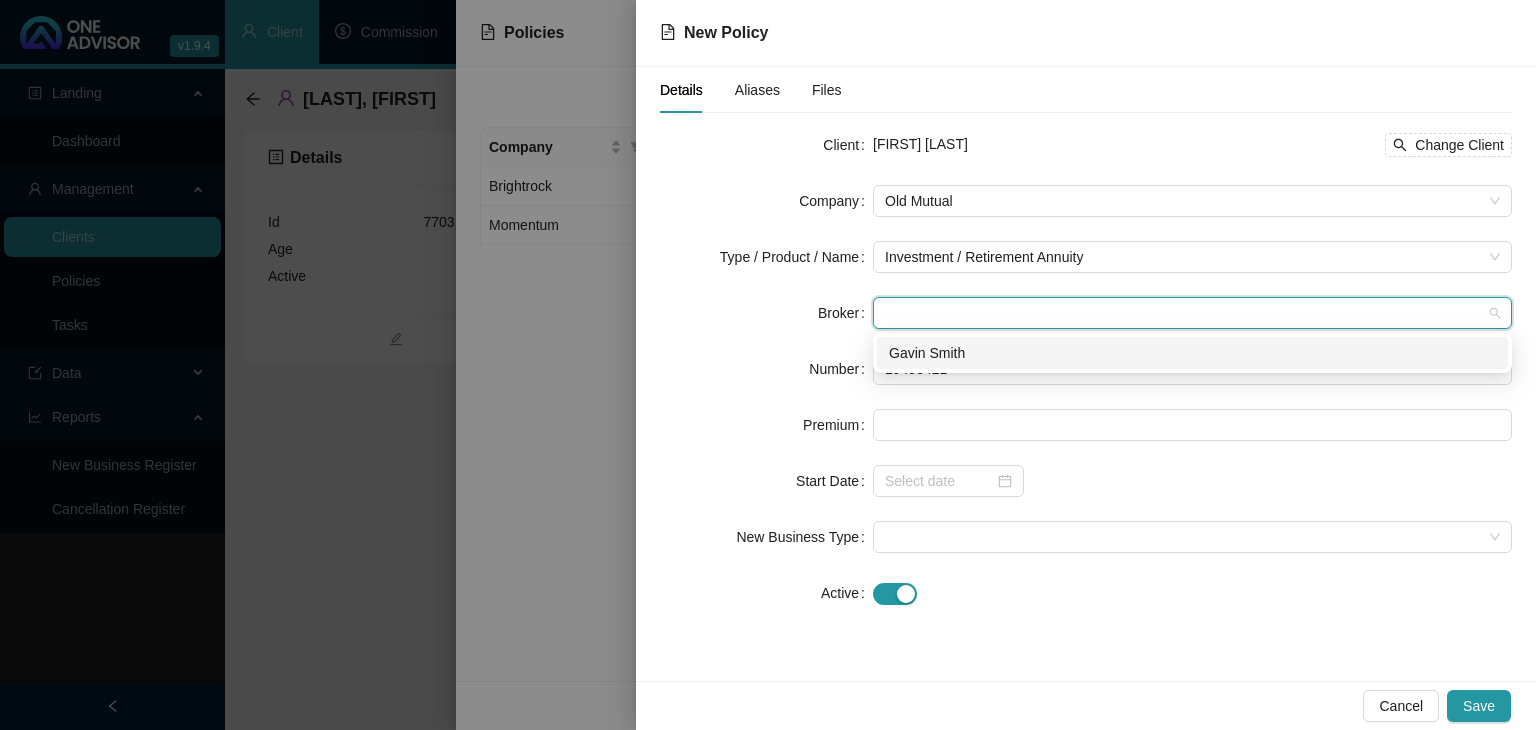 click on "Gavin Smith" at bounding box center [1192, 353] 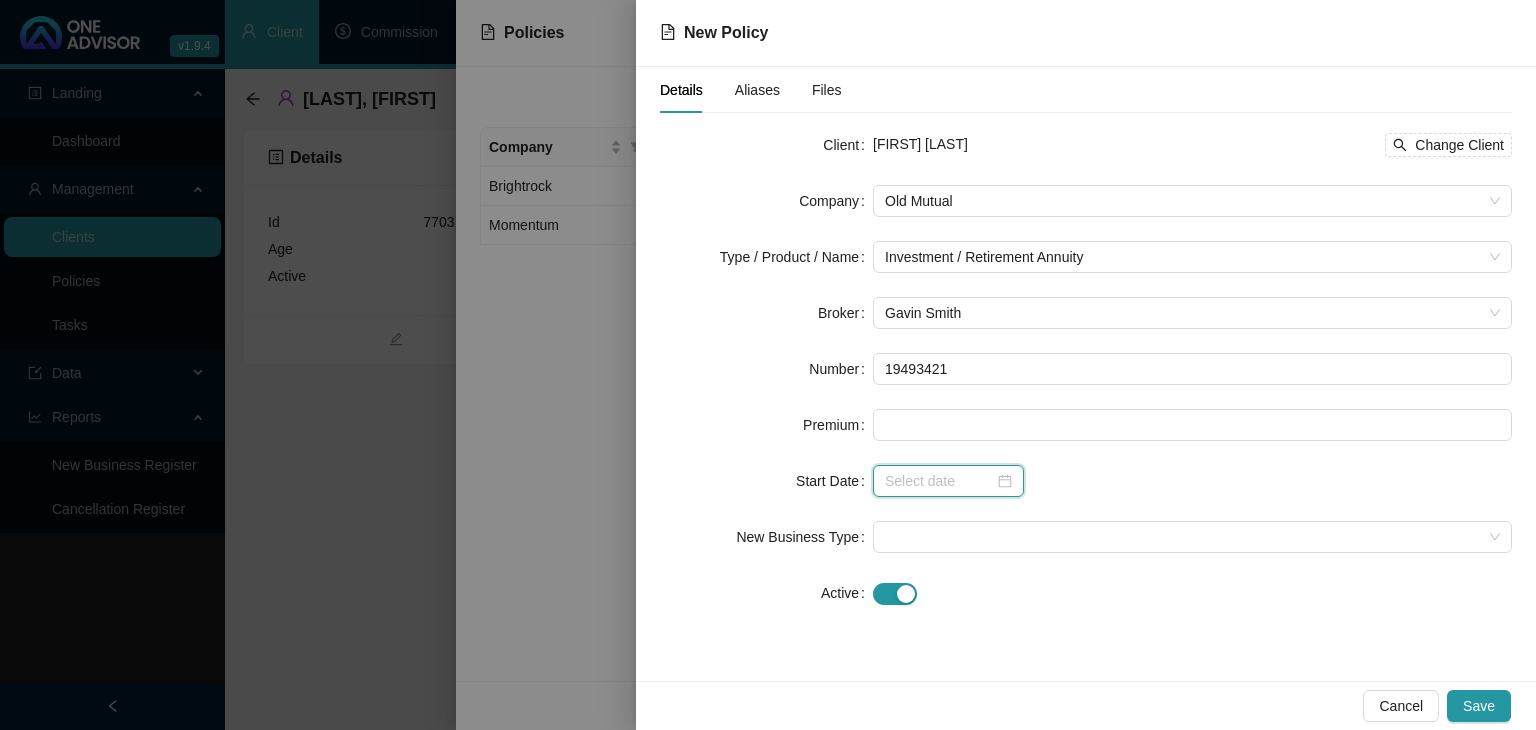 click at bounding box center (939, 481) 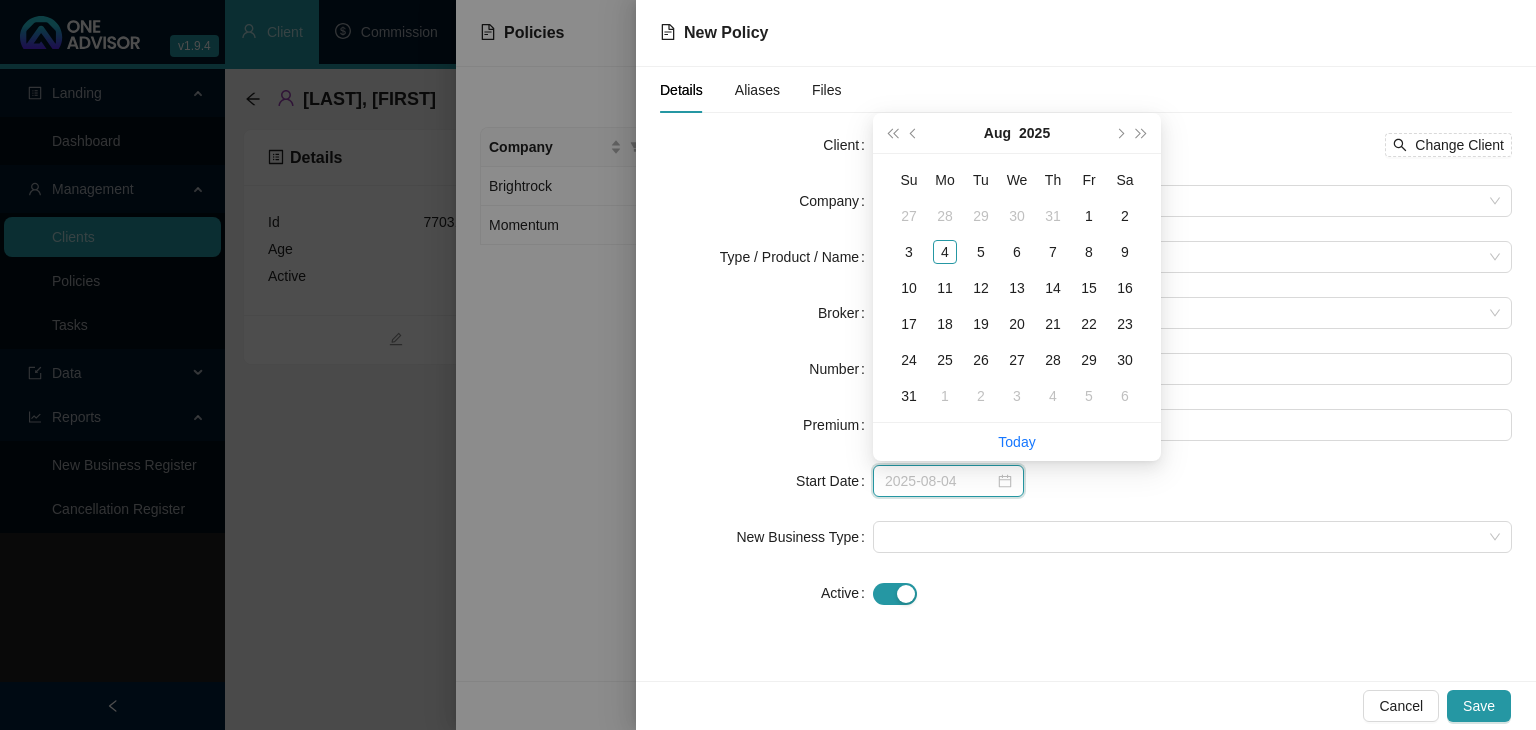type on "2025-07-27" 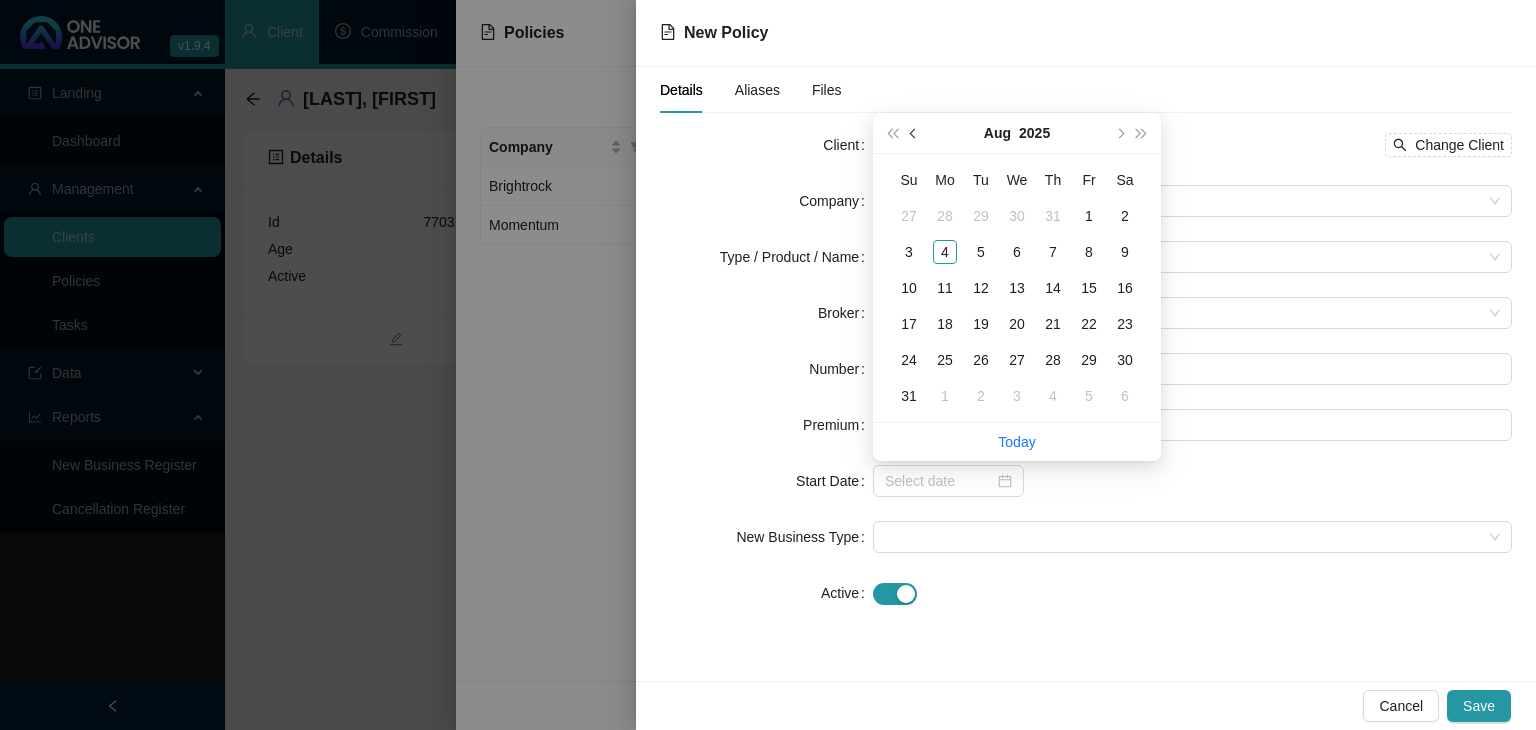 click at bounding box center [914, 133] 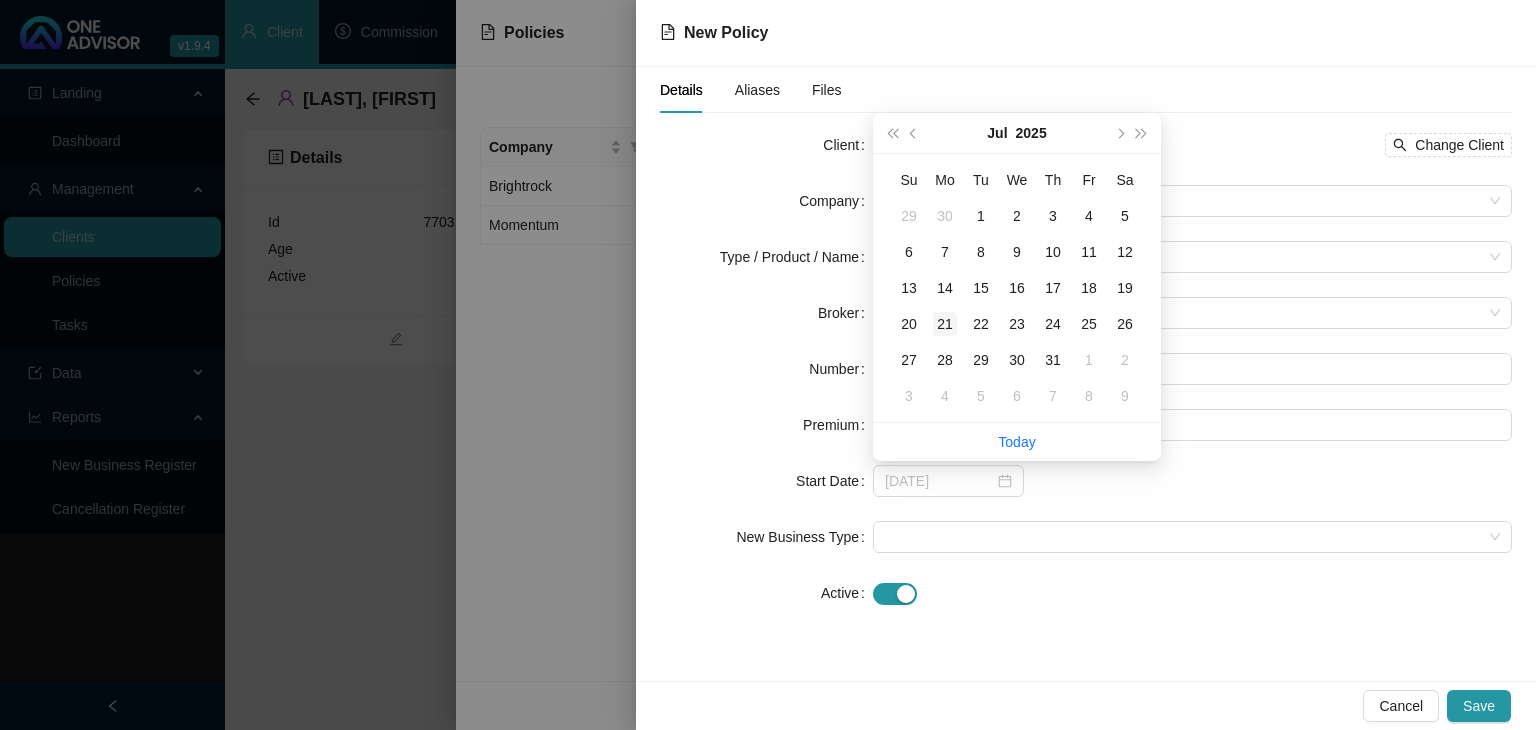 type on "2025-07-21" 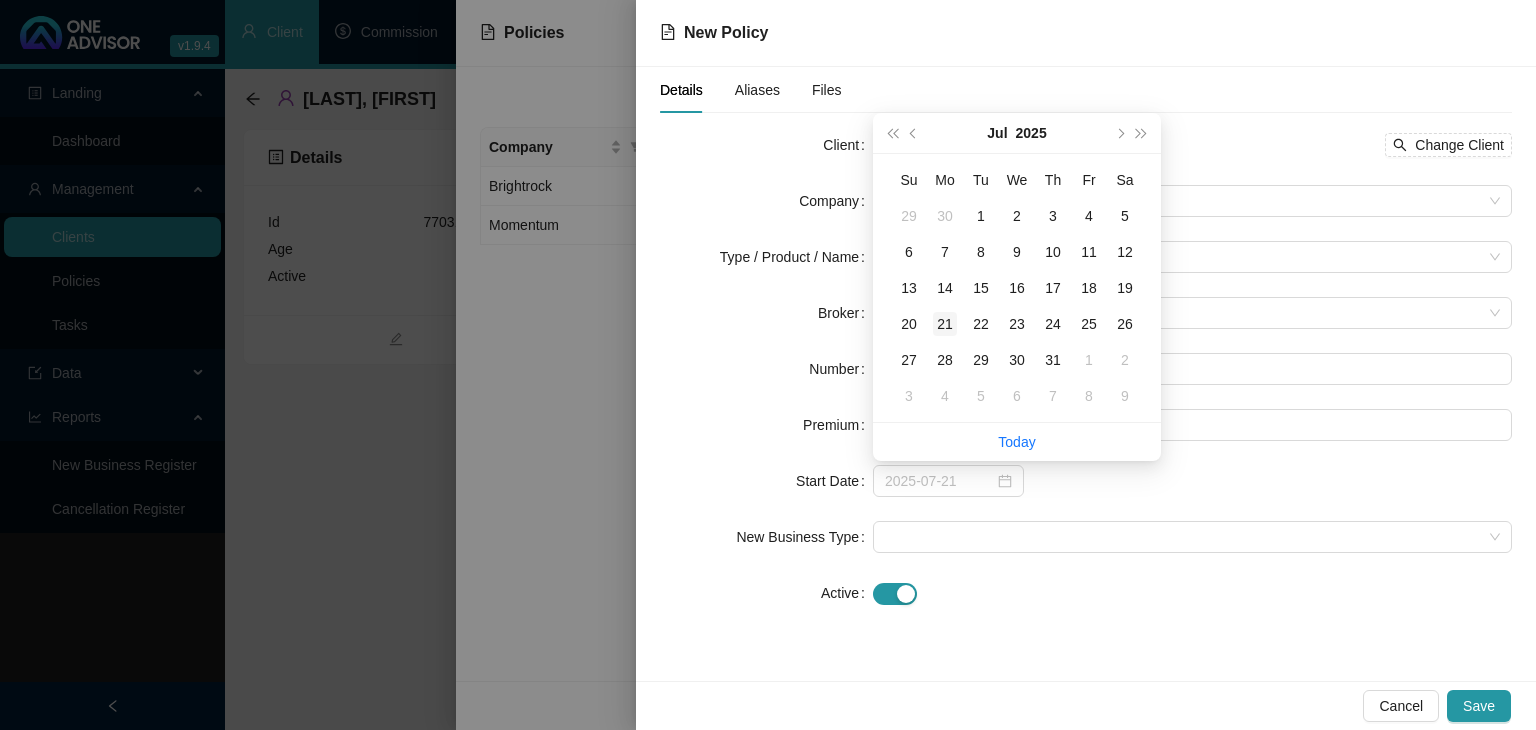 click on "21" at bounding box center [945, 324] 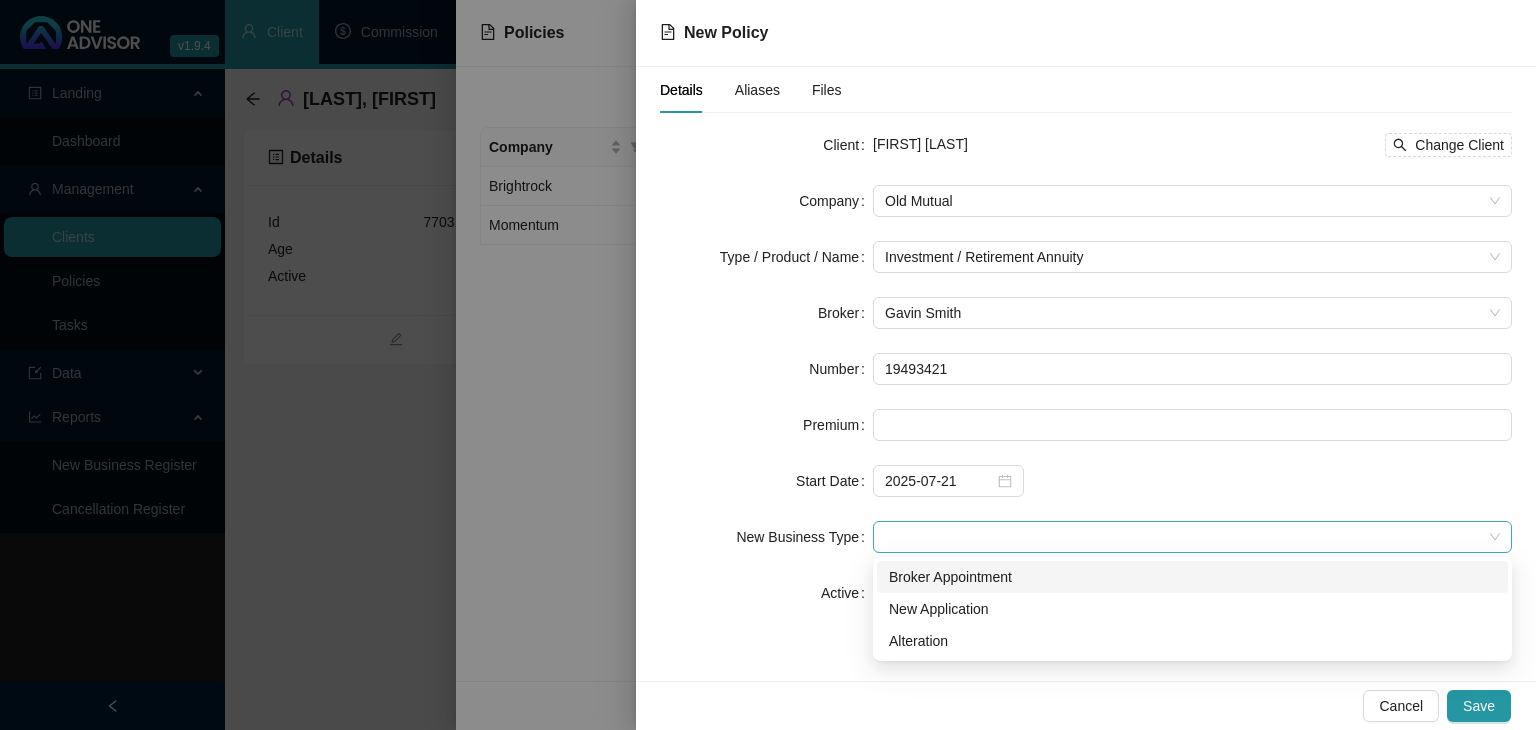 click at bounding box center (1192, 537) 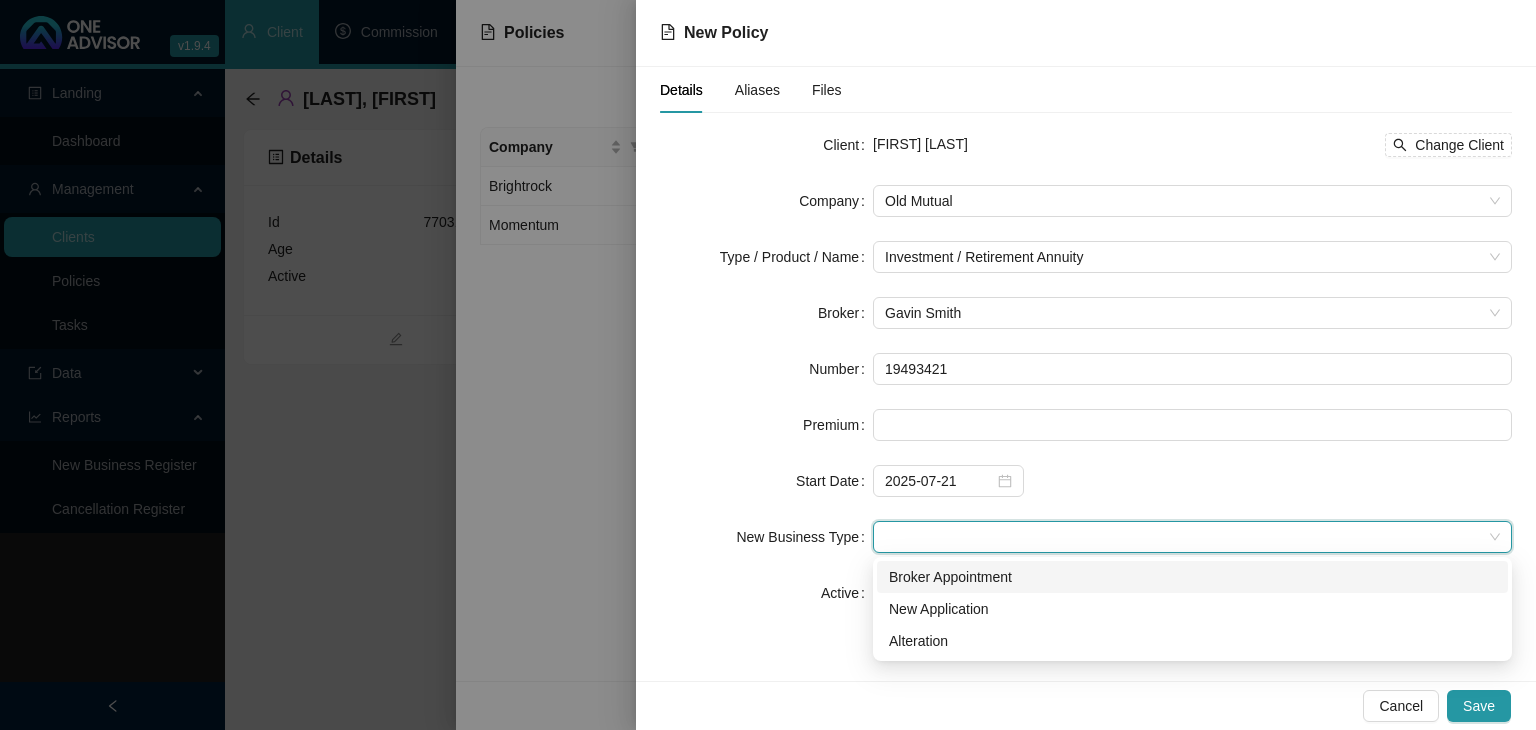 click on "Broker Appointment" at bounding box center (1192, 577) 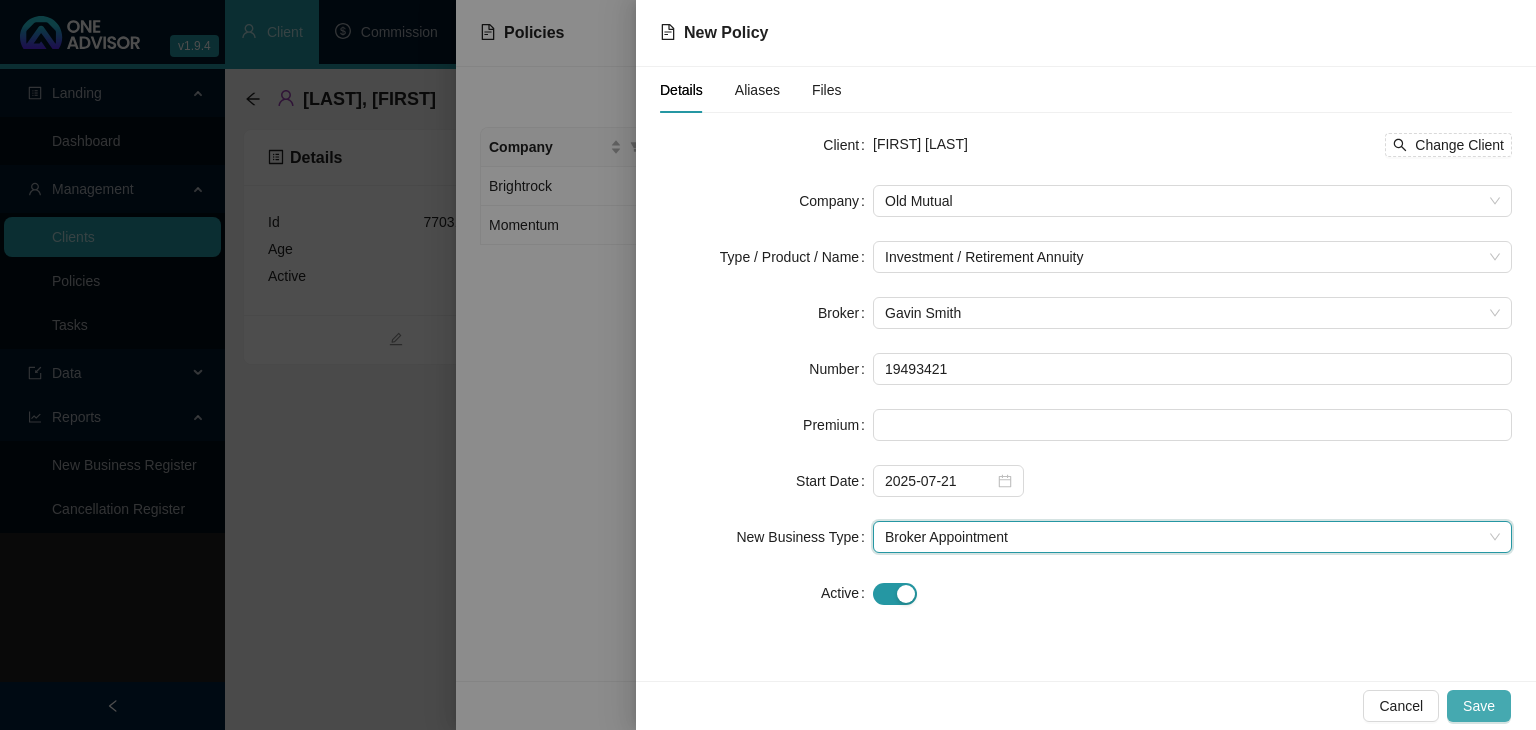 click on "Save" at bounding box center [1479, 706] 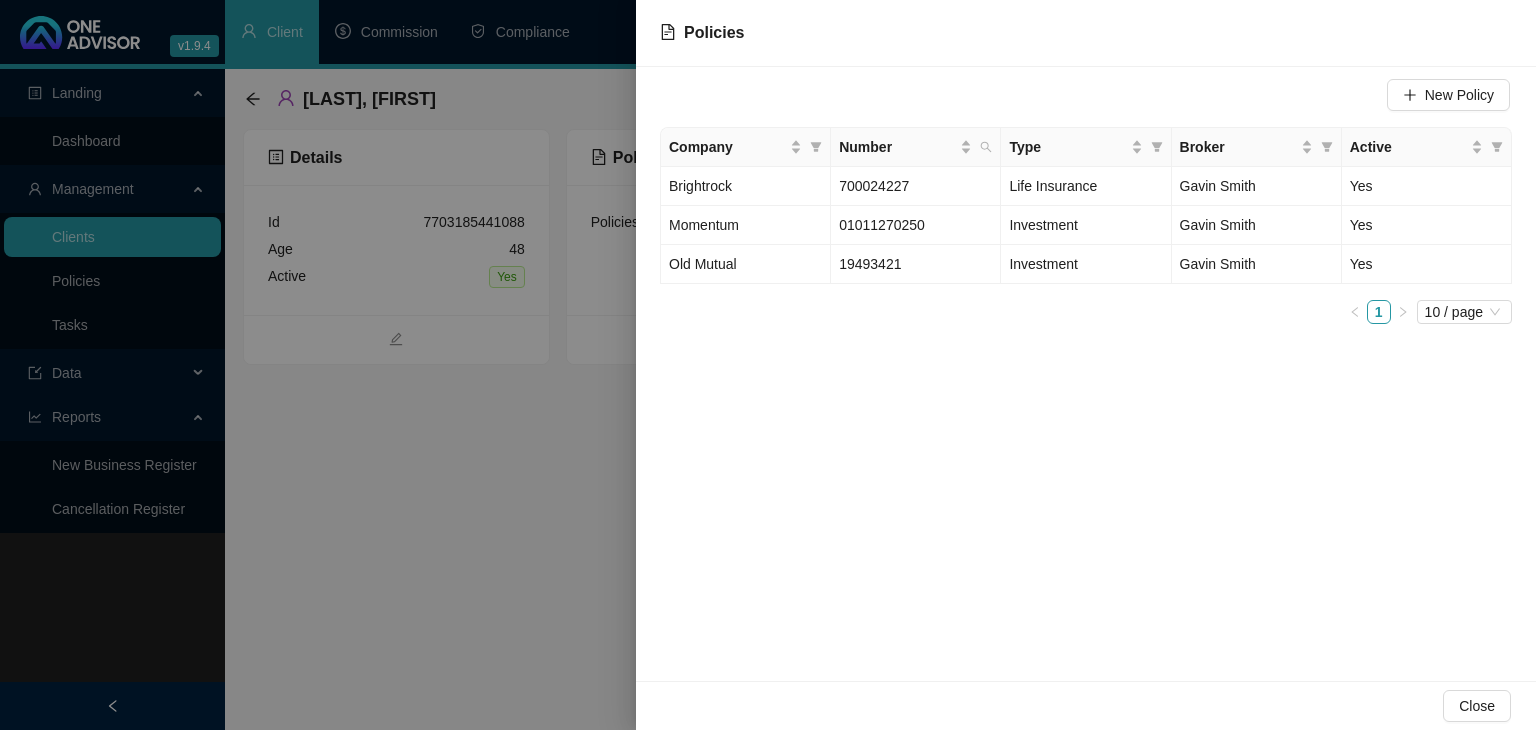 click at bounding box center (768, 365) 